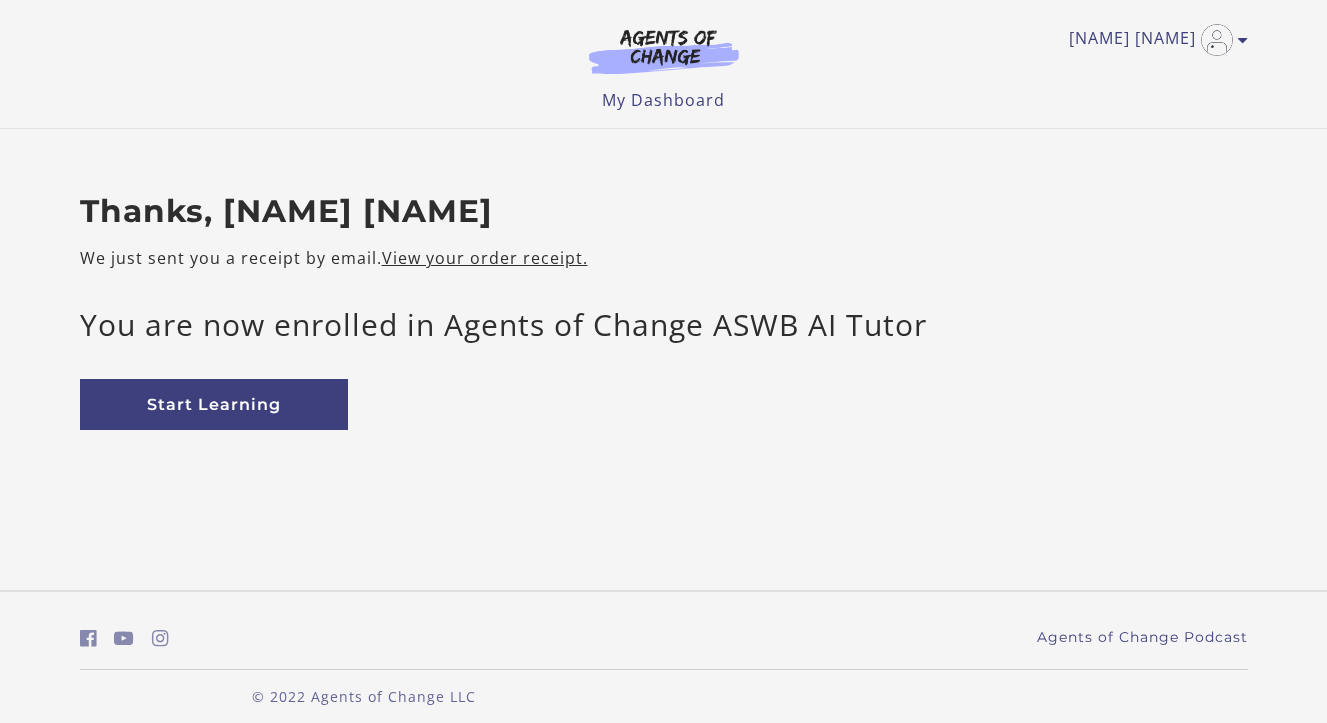 scroll, scrollTop: 0, scrollLeft: 0, axis: both 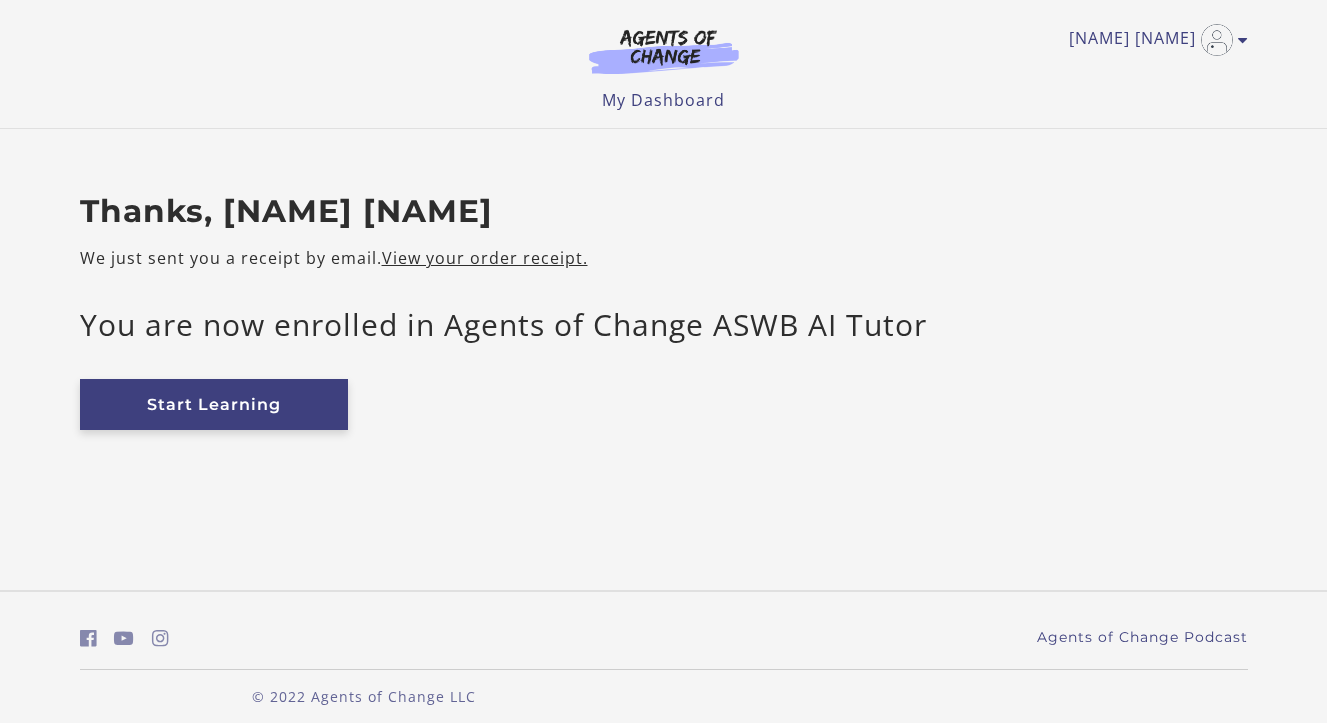 click on "Start Learning" at bounding box center (214, 404) 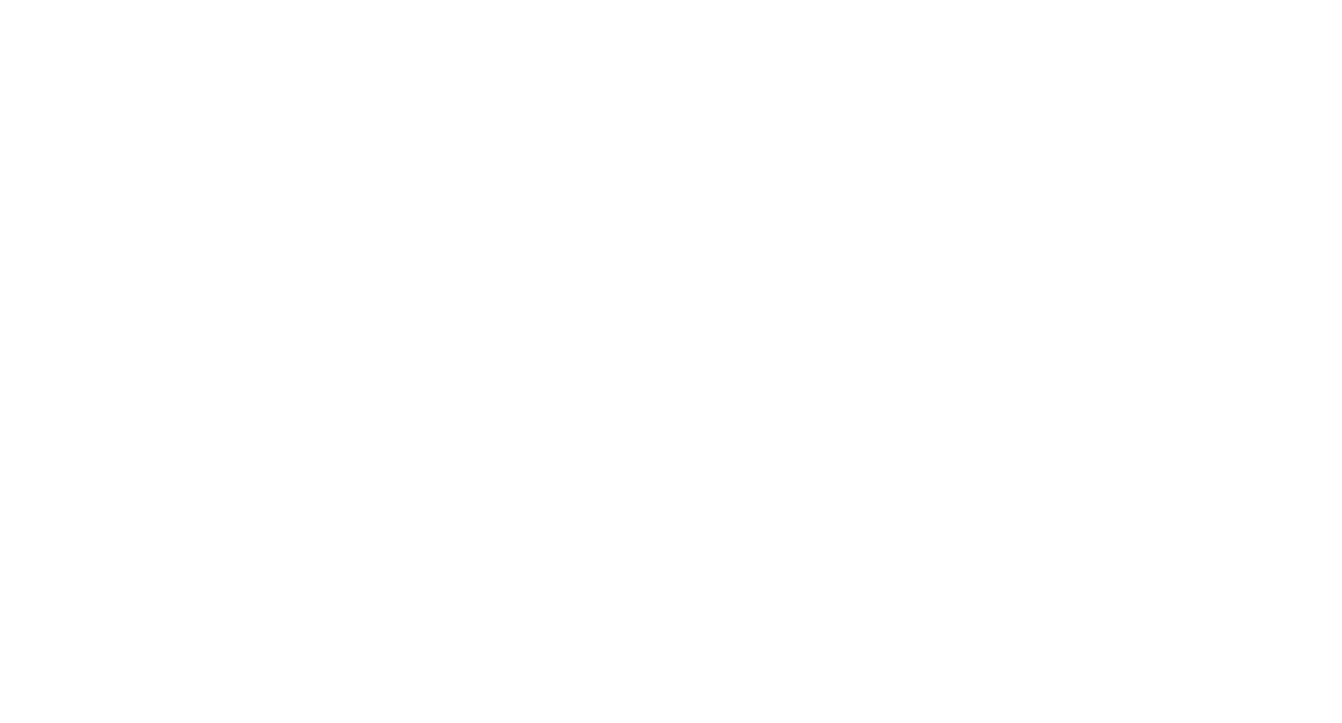 scroll, scrollTop: 0, scrollLeft: 0, axis: both 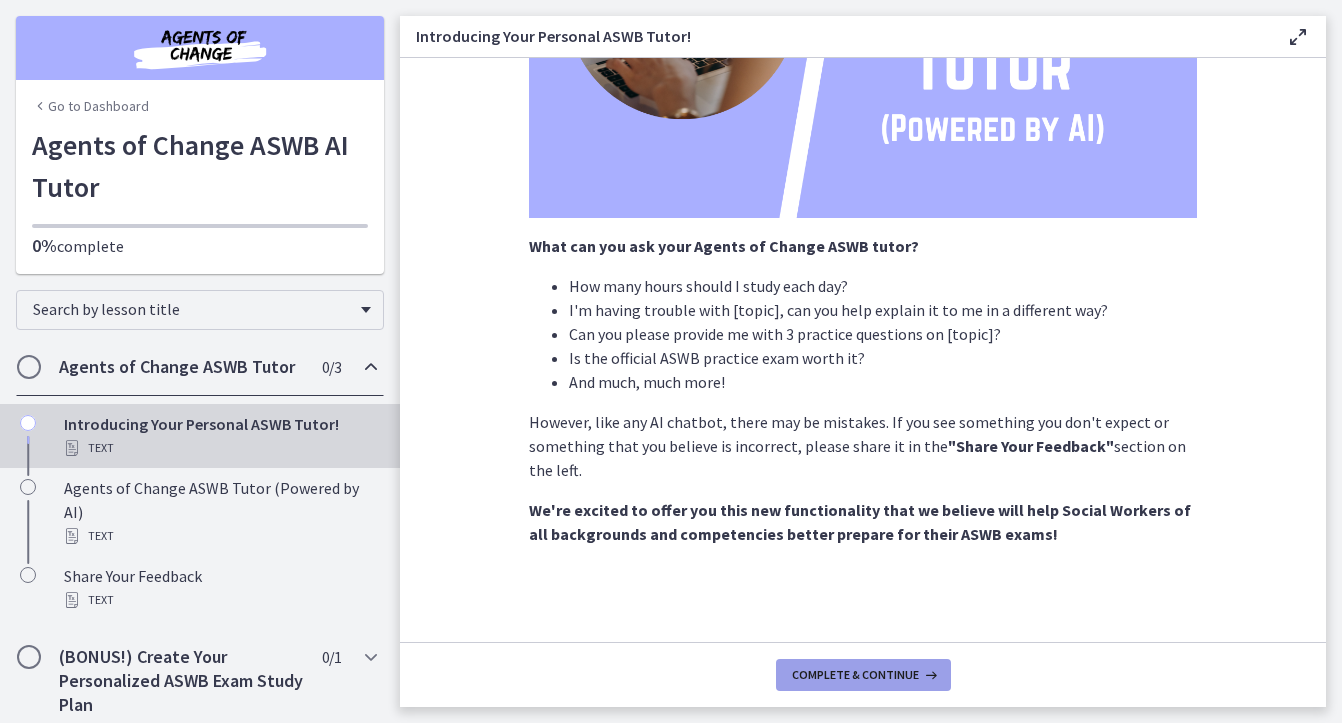 click on "Complete & continue" at bounding box center [855, 675] 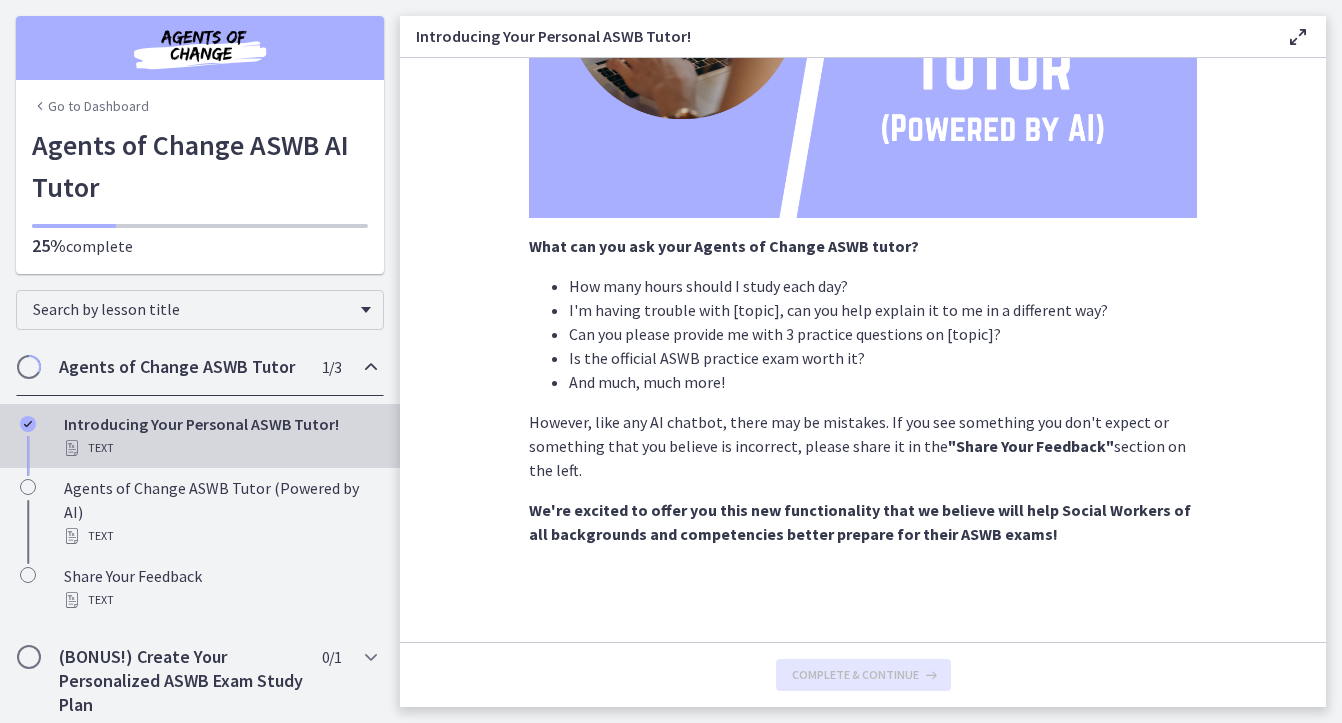 scroll, scrollTop: 0, scrollLeft: 0, axis: both 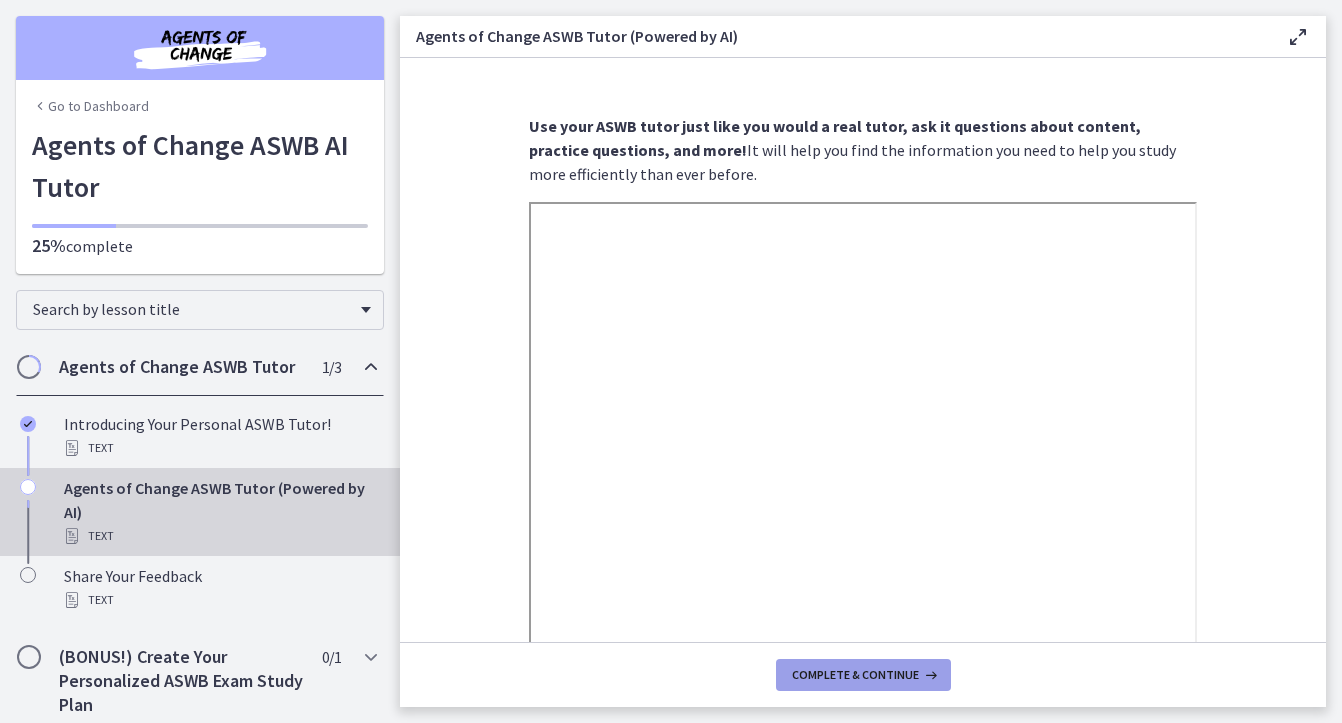 click on "Complete & continue" at bounding box center (855, 675) 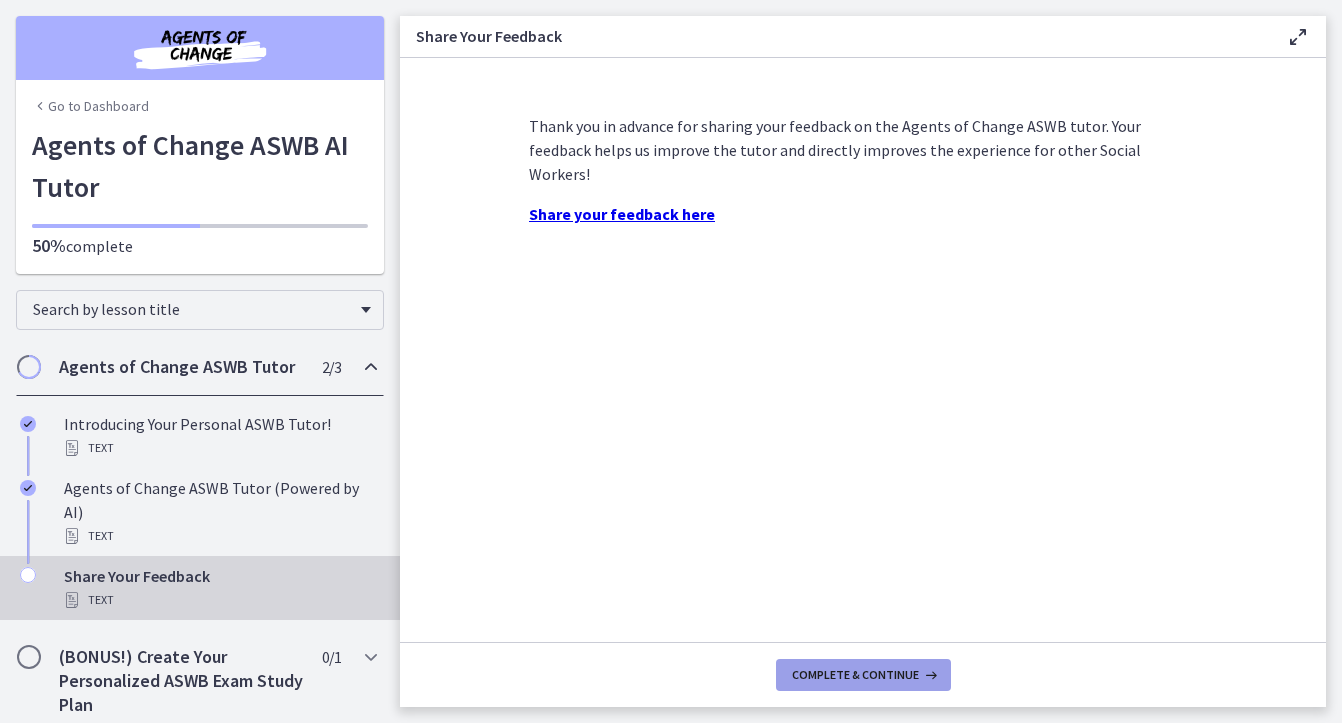 click on "Complete & continue" at bounding box center (855, 675) 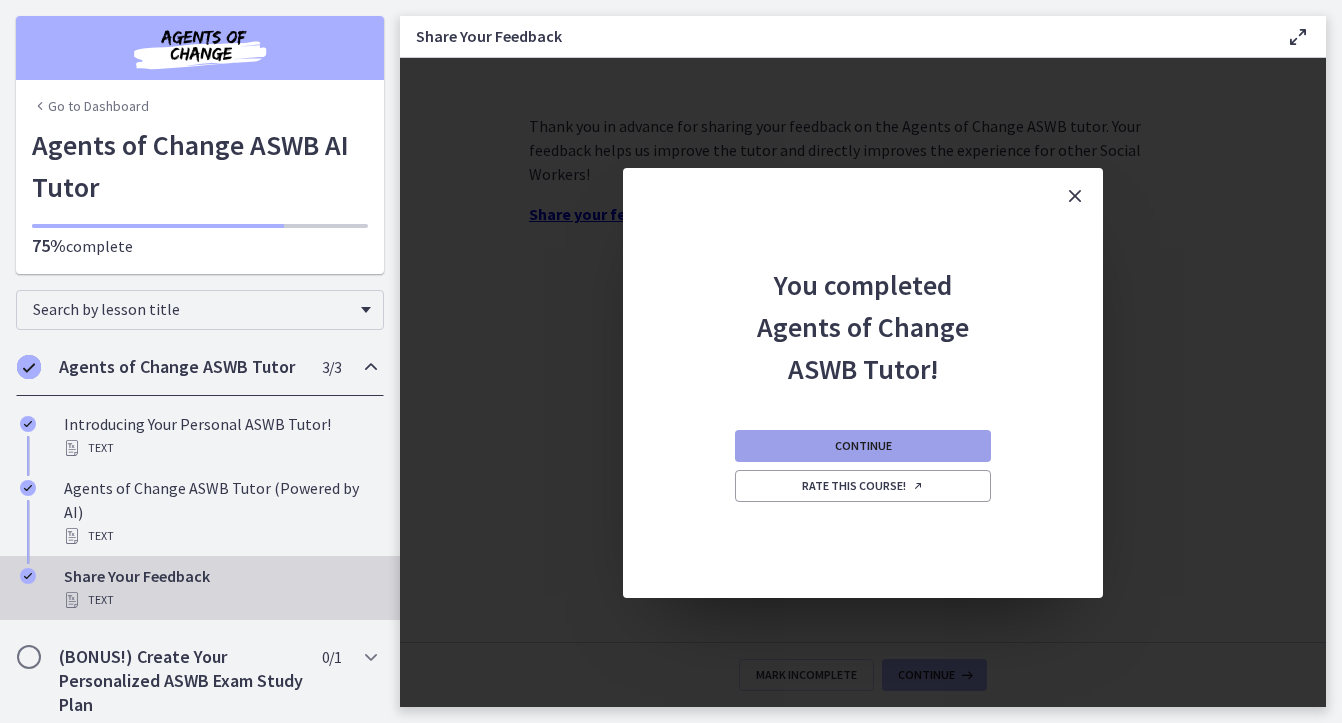 click on "Continue" at bounding box center (863, 446) 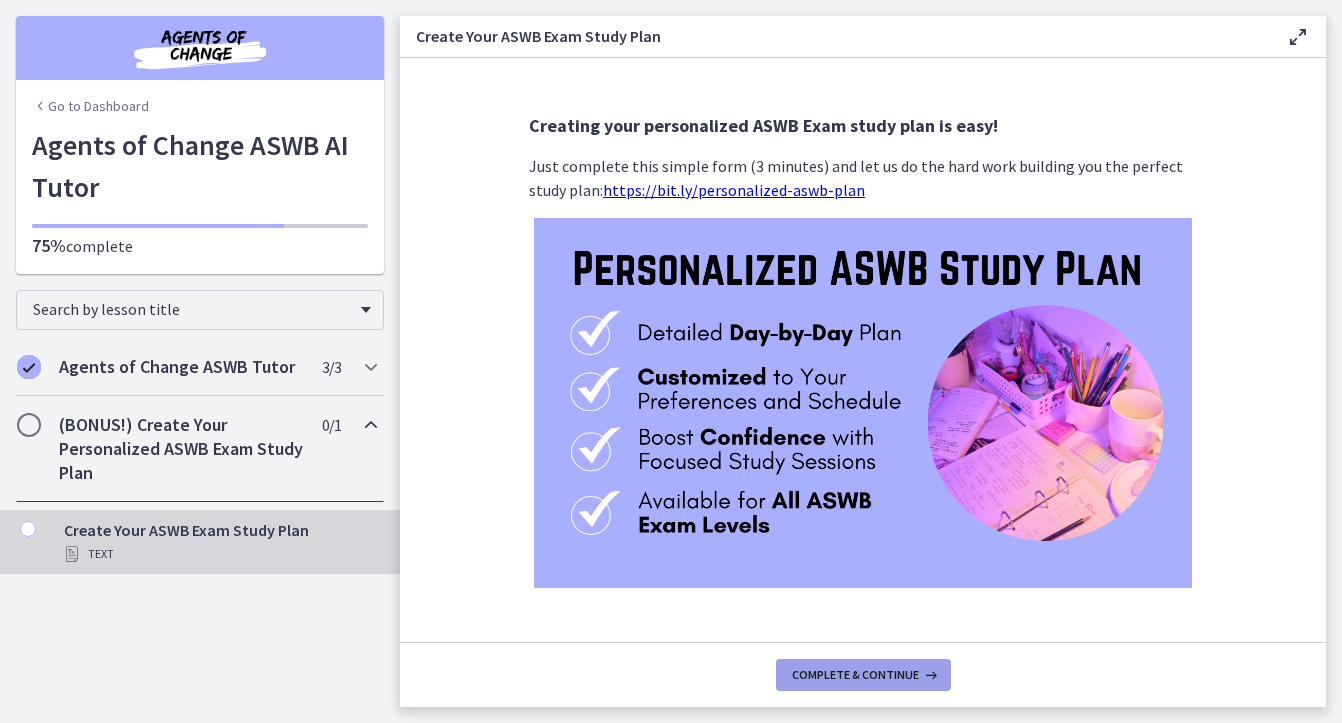 click on "Complete & continue" at bounding box center (855, 675) 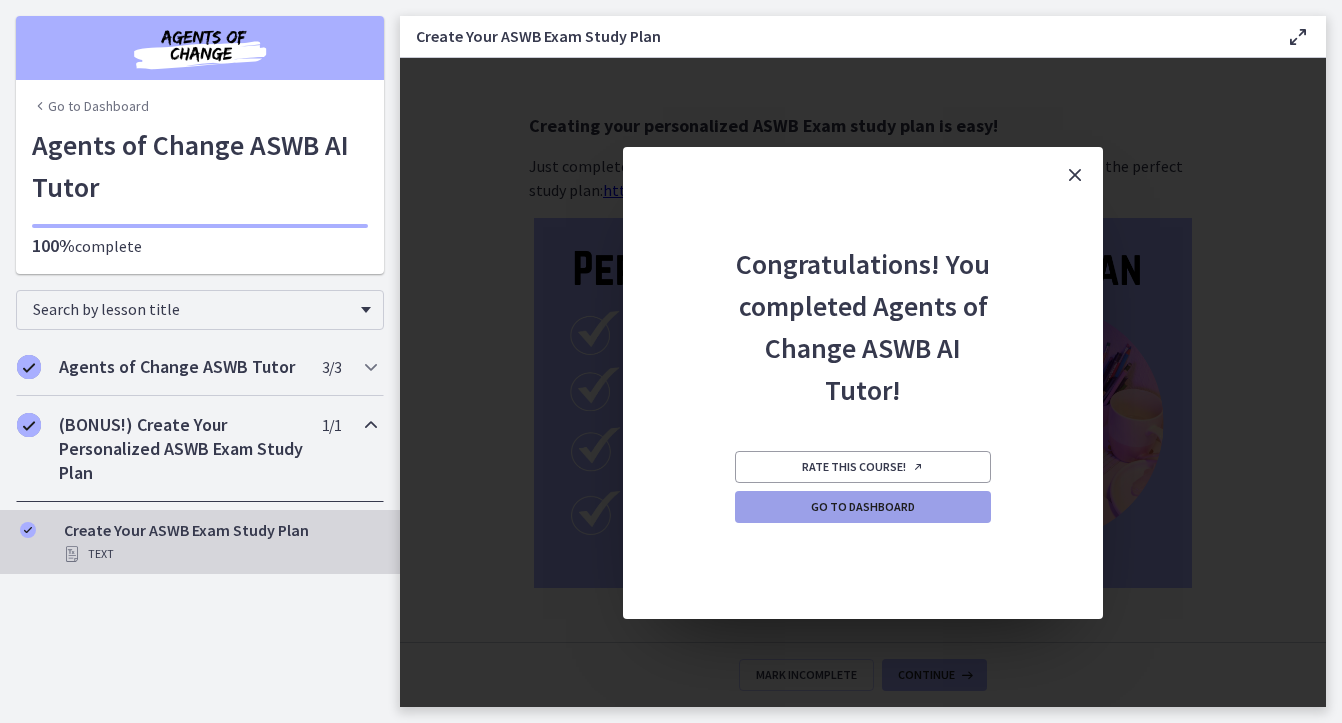 click on "Go to Dashboard" at bounding box center [863, 507] 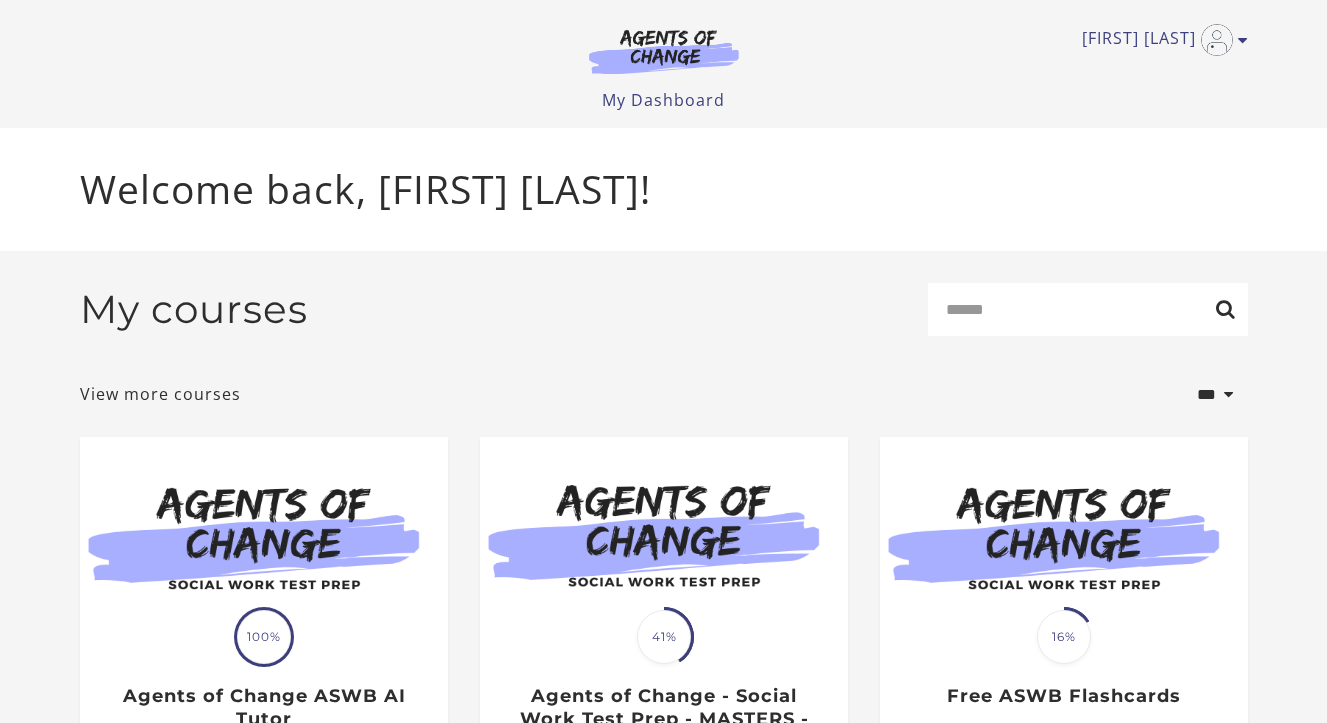 scroll, scrollTop: 0, scrollLeft: 0, axis: both 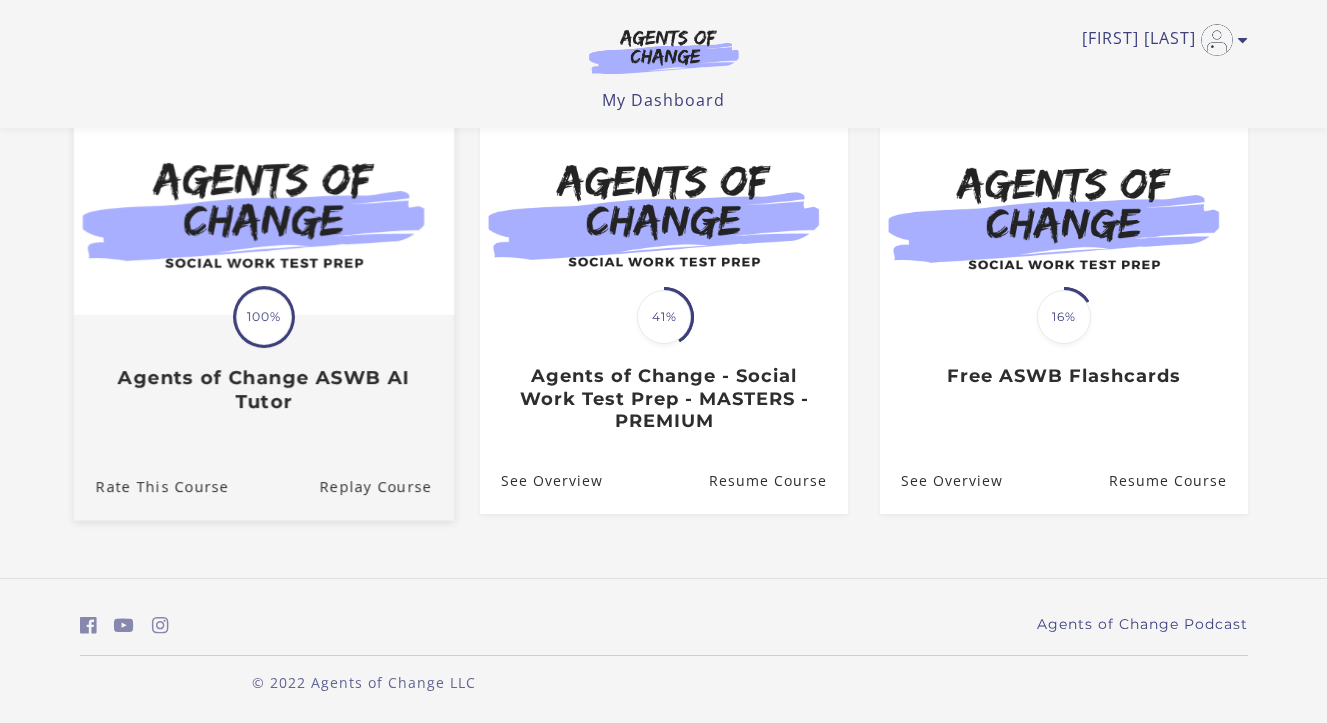 click on "Translation missing: en.liquid.partials.dashboard_course_card.progress_description: 100%
100%
Agents of Change ASWB AI Tutor" at bounding box center [263, 365] 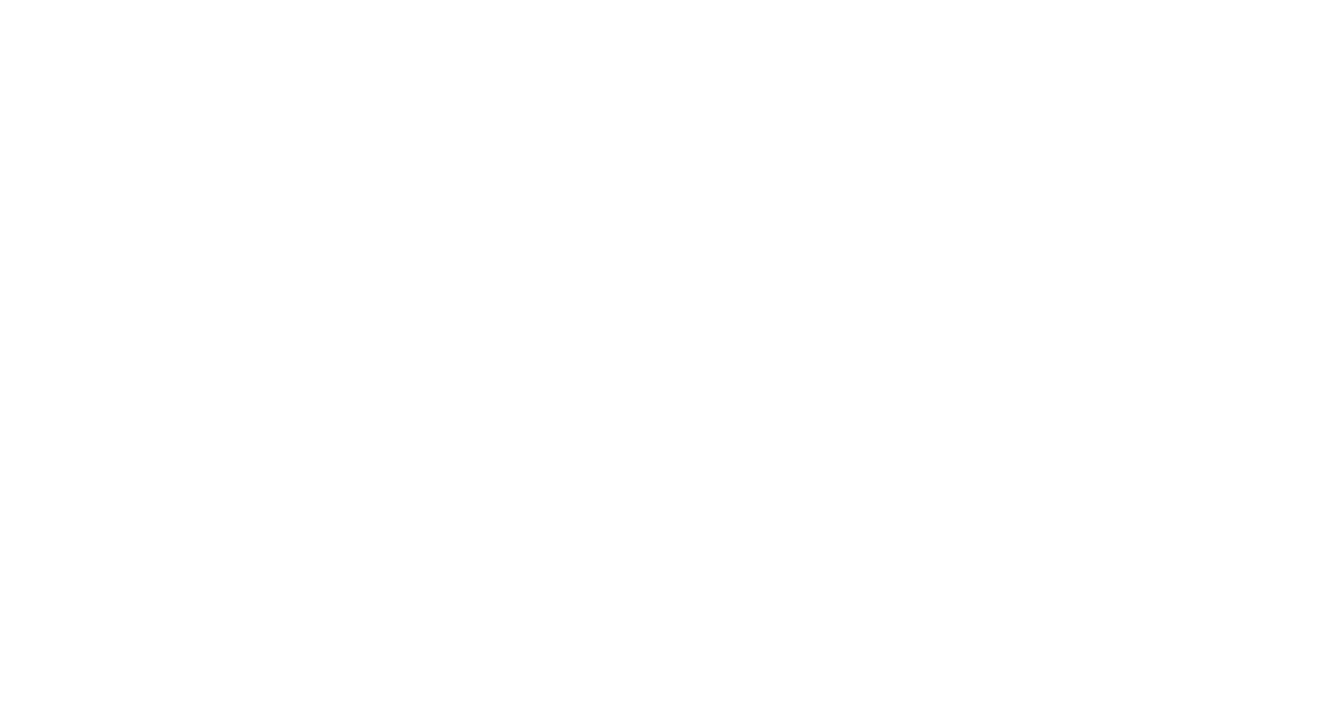 scroll, scrollTop: 0, scrollLeft: 0, axis: both 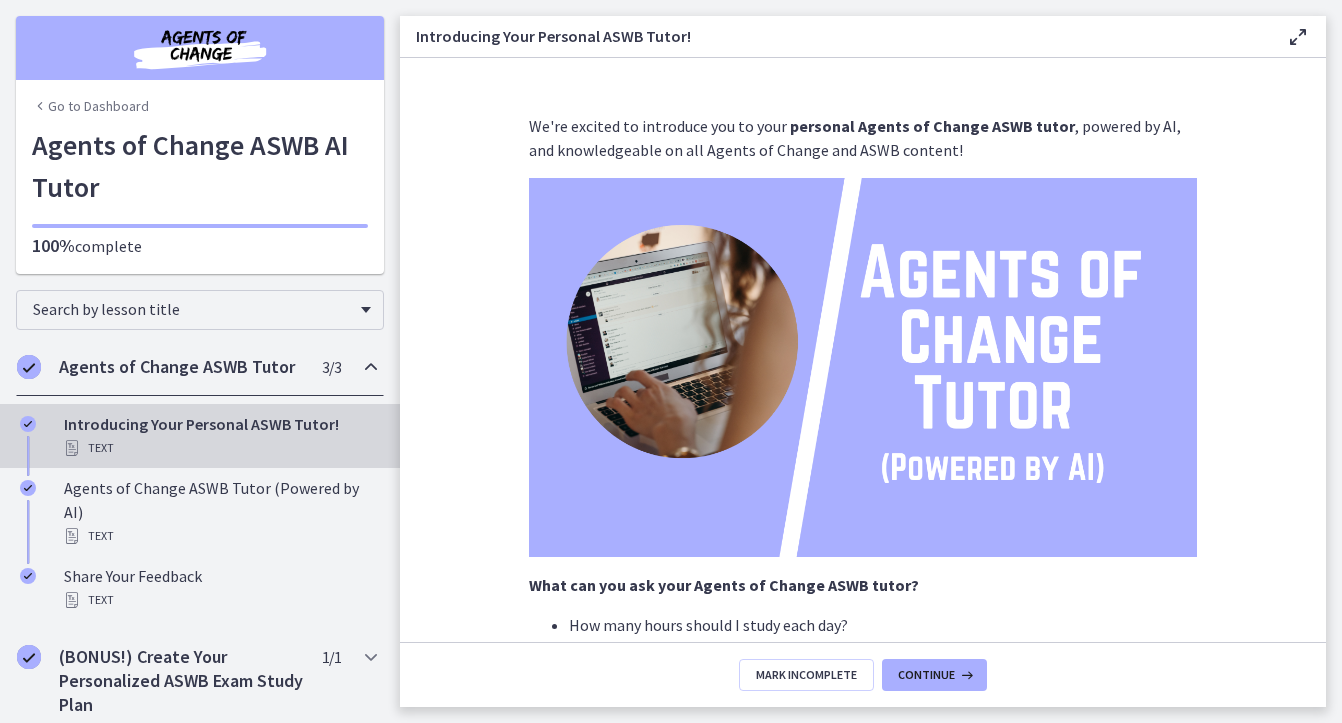 click on "Agents of Change ASWB Tutor" at bounding box center (181, 367) 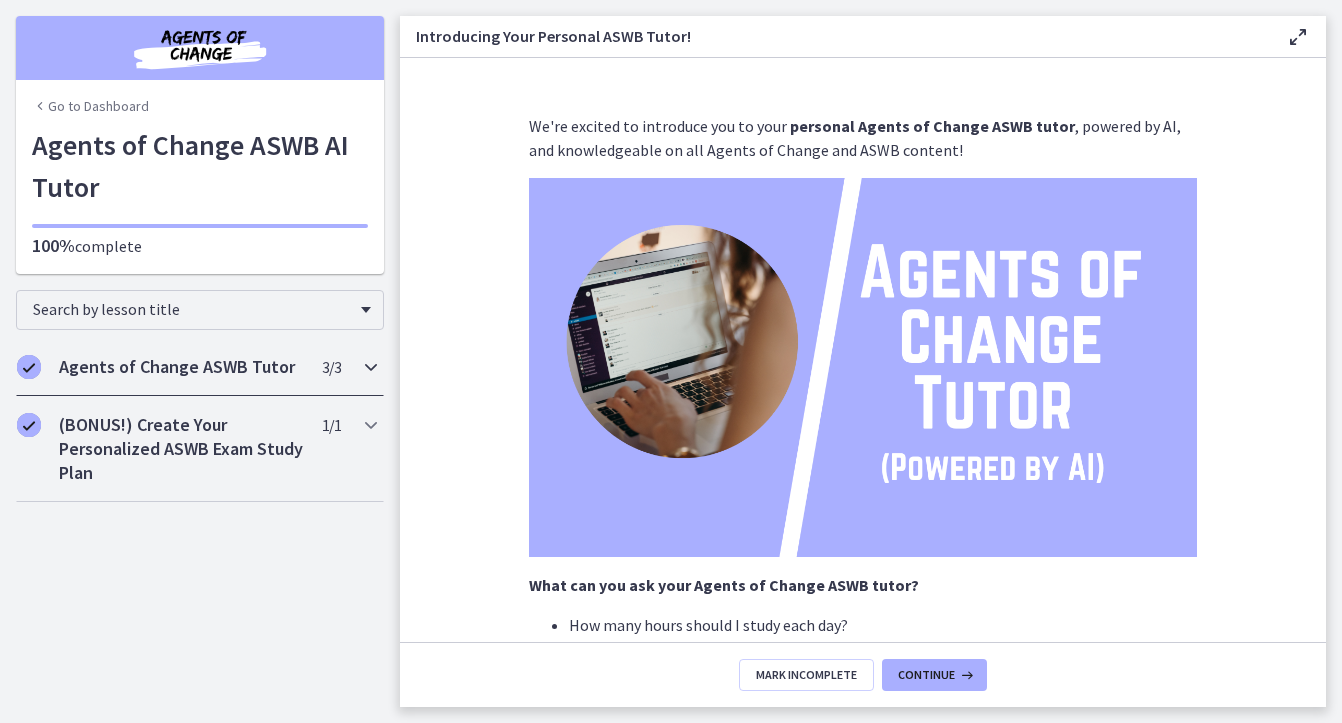 click on "Agents of Change ASWB Tutor" at bounding box center [181, 367] 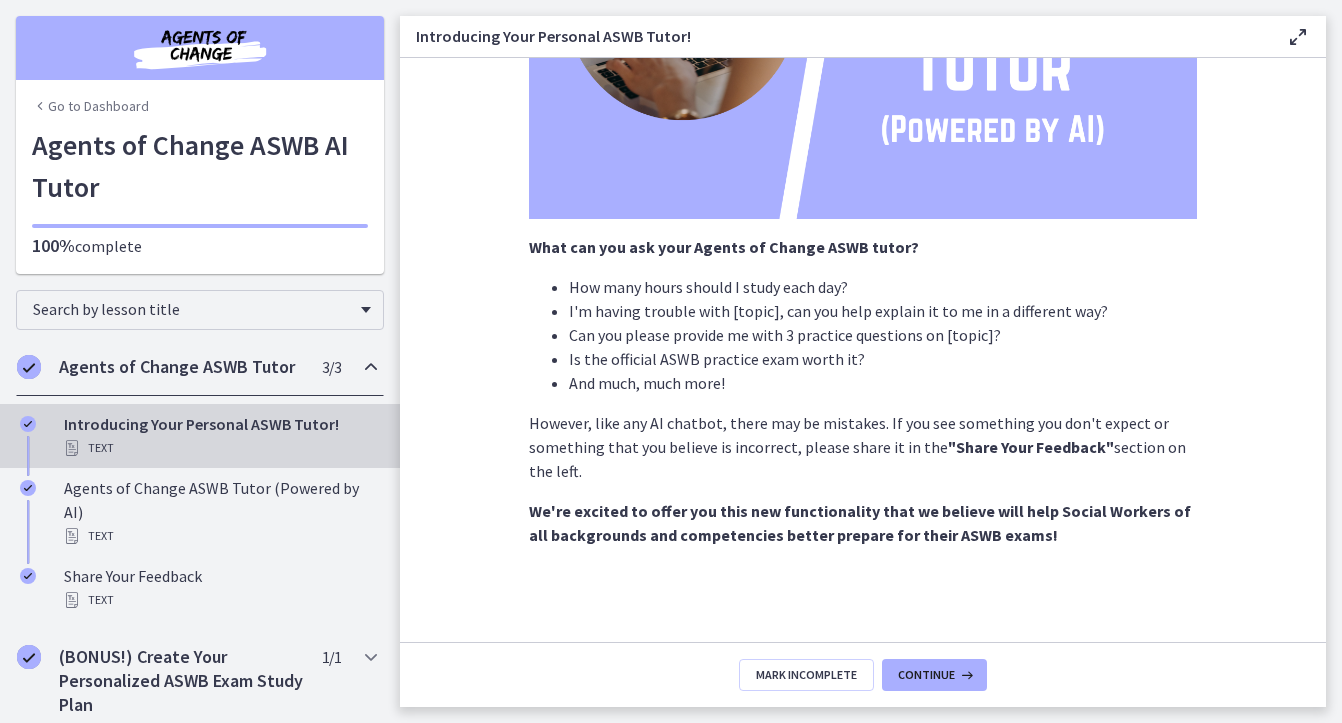 scroll, scrollTop: 339, scrollLeft: 0, axis: vertical 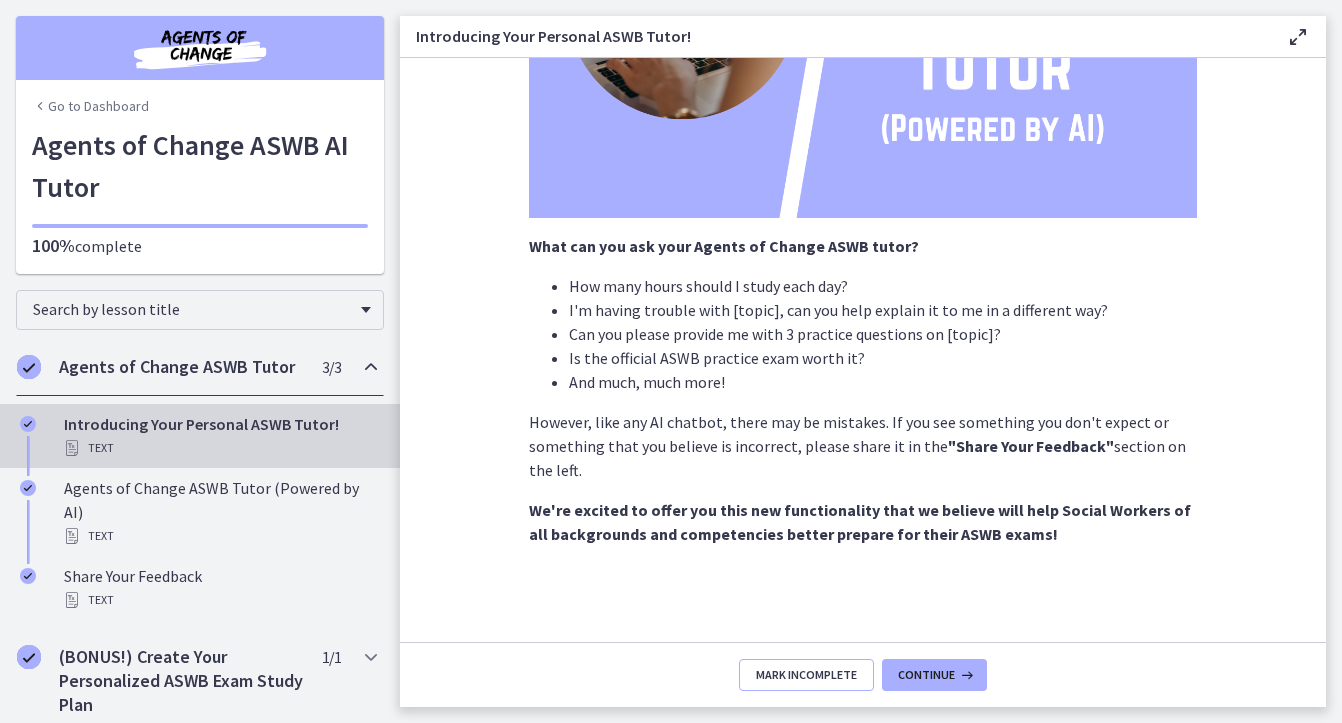 click on "Mark Incomplete" at bounding box center (806, 675) 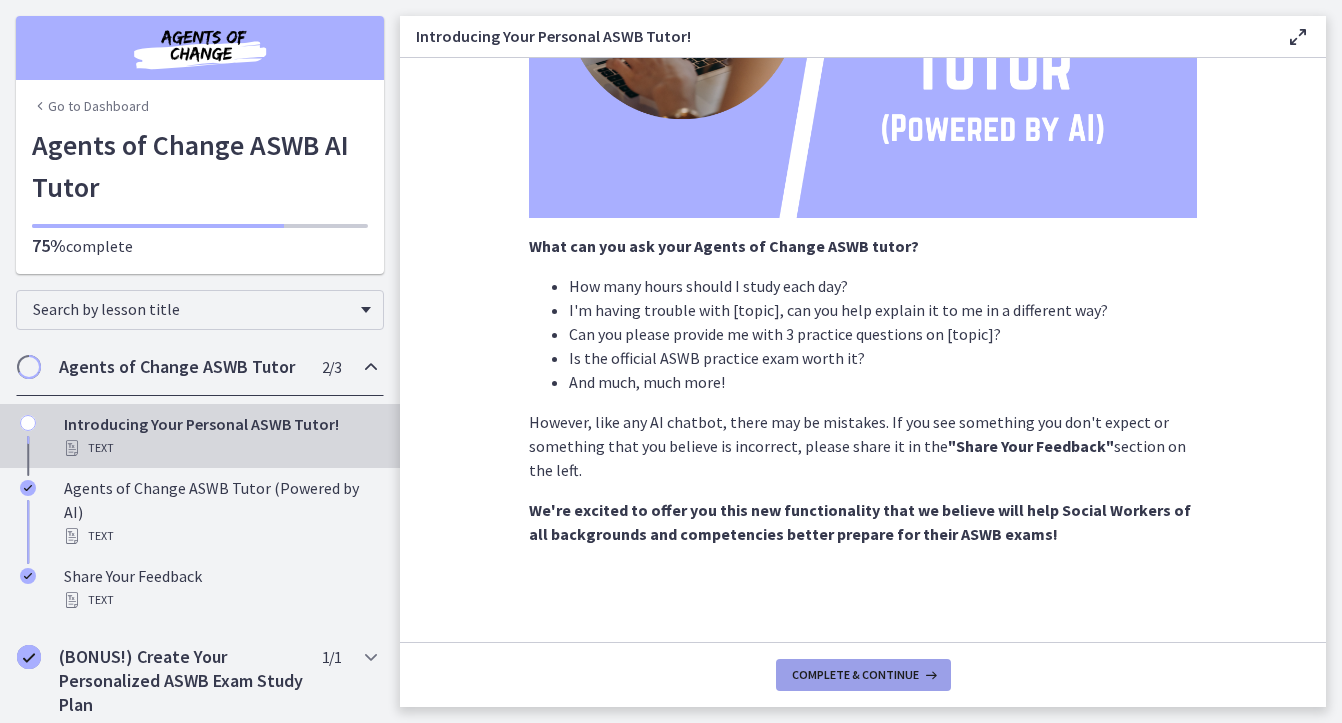 click on "Complete & continue" at bounding box center [855, 675] 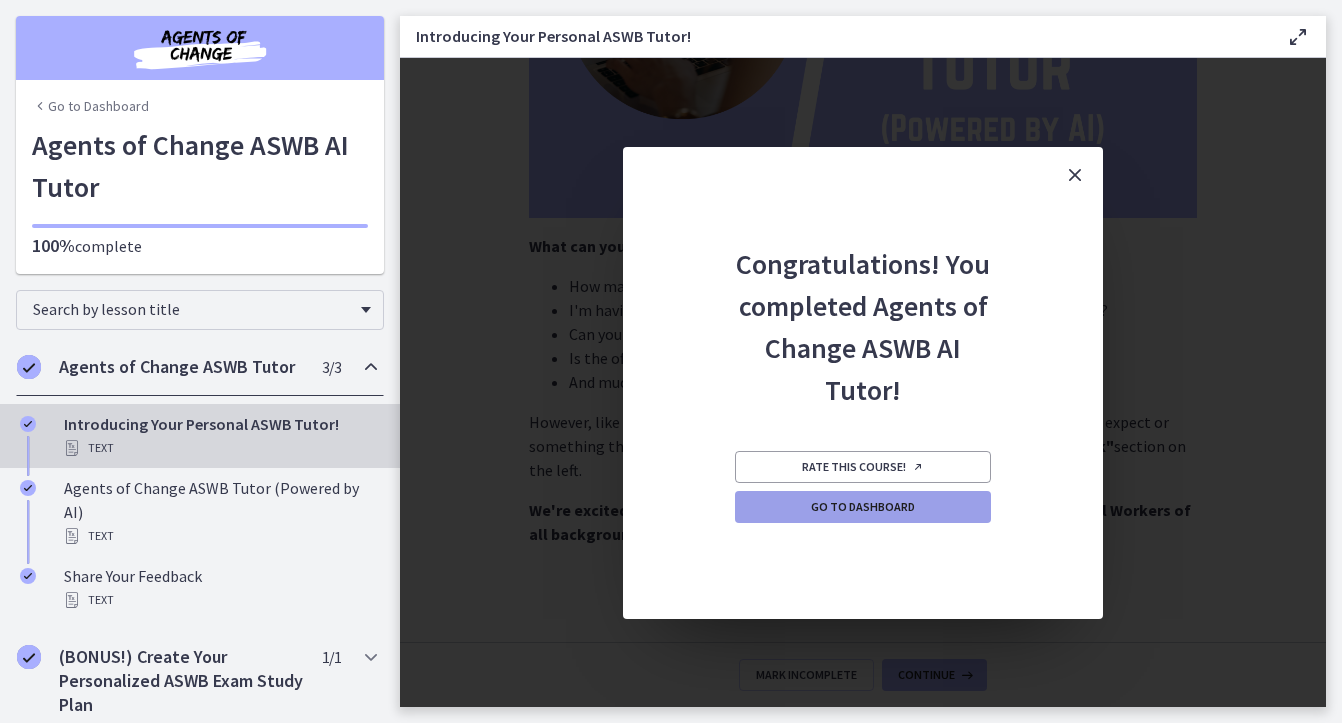 click on "Go to Dashboard" at bounding box center [863, 507] 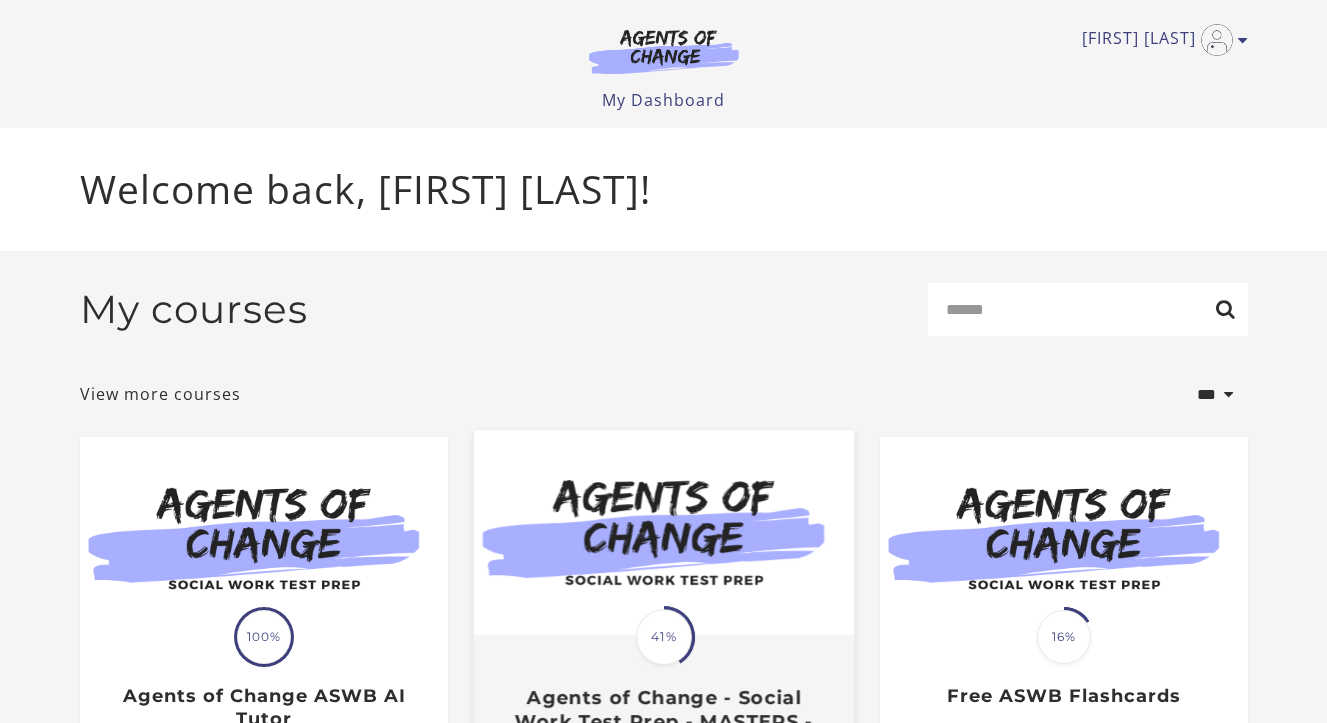 scroll, scrollTop: 0, scrollLeft: 0, axis: both 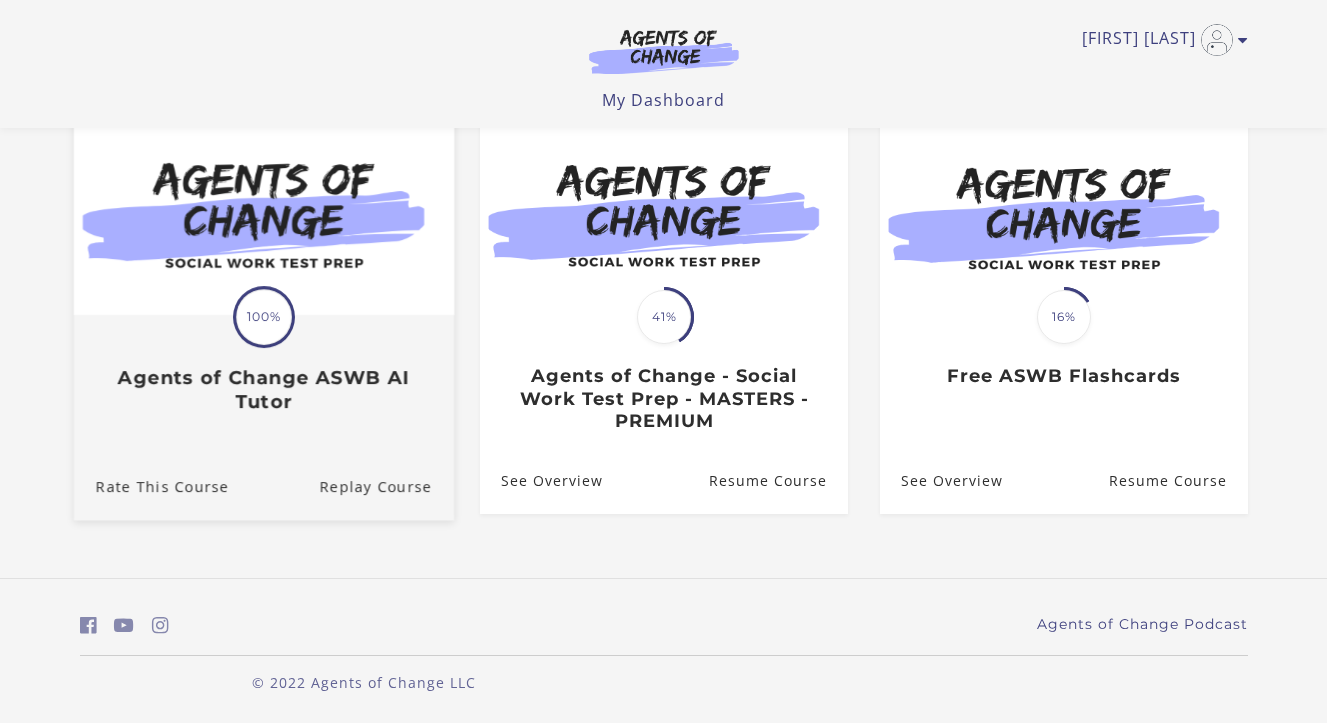 click on "Agents of Change ASWB AI Tutor" at bounding box center [263, 390] 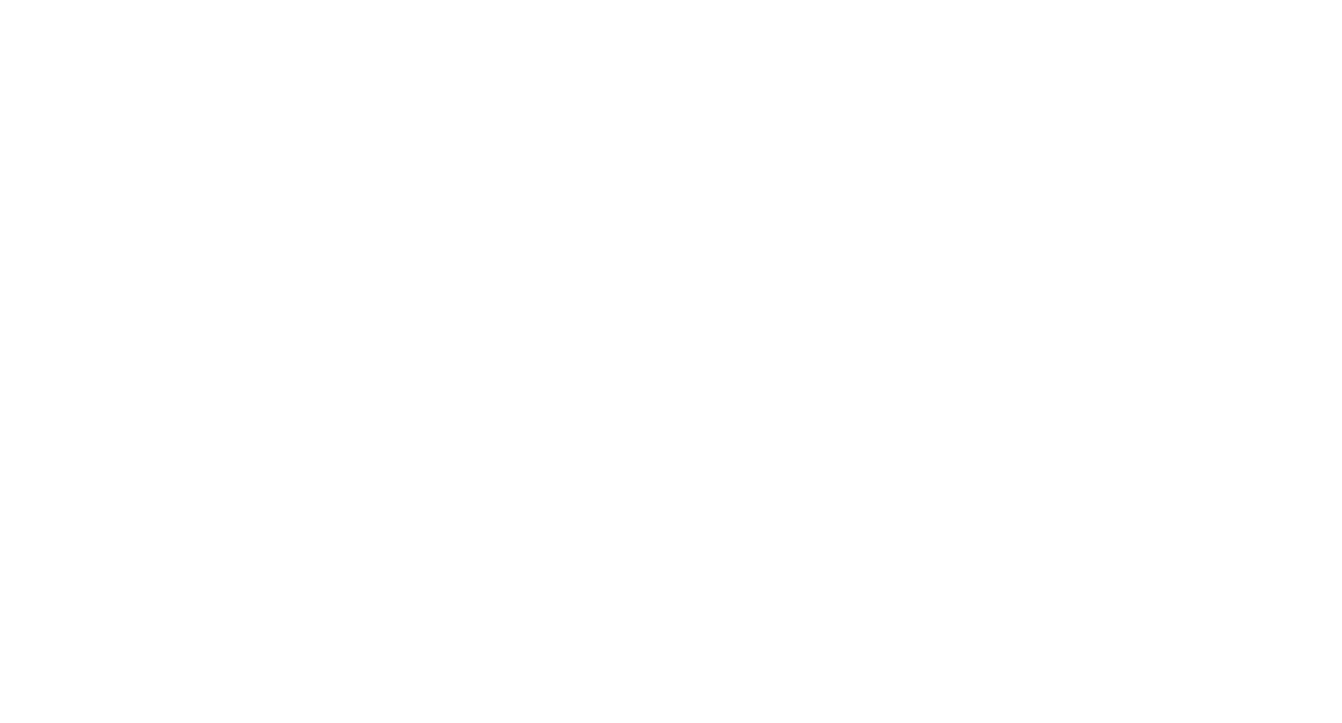 scroll, scrollTop: 0, scrollLeft: 0, axis: both 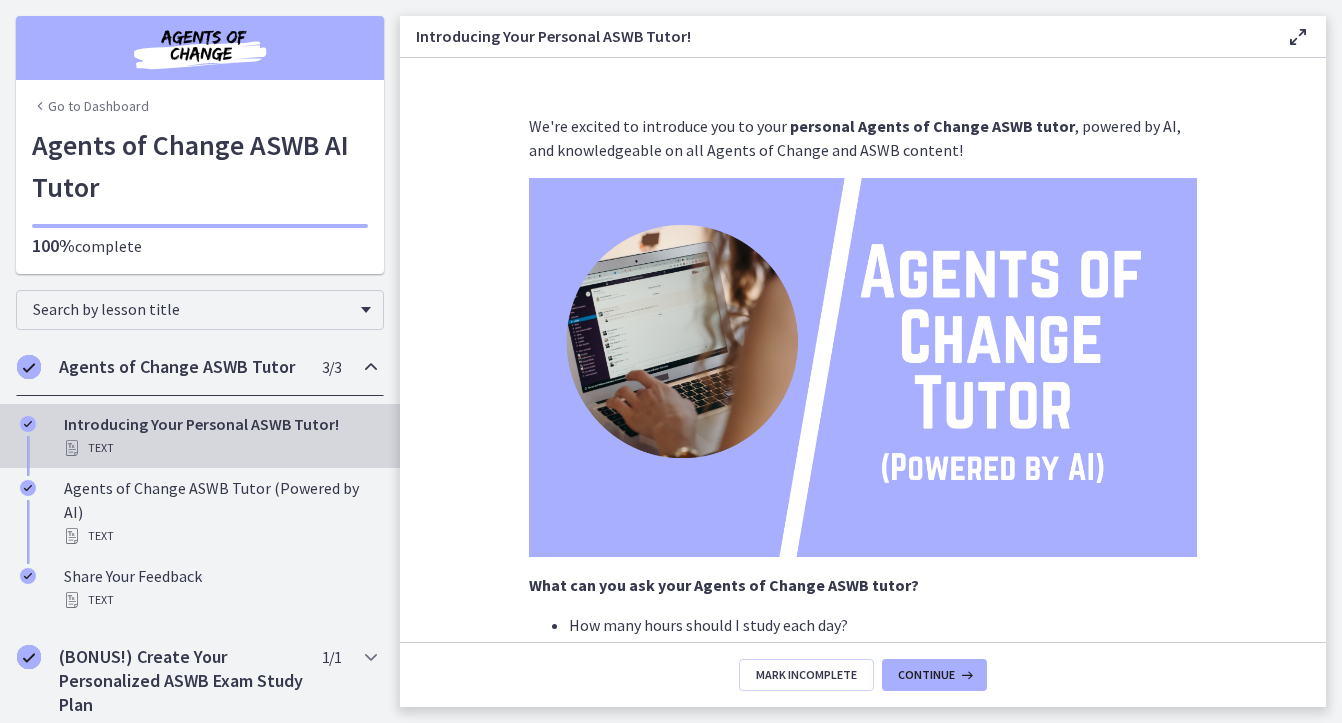 click on "Agents of Change ASWB Tutor" at bounding box center [181, 367] 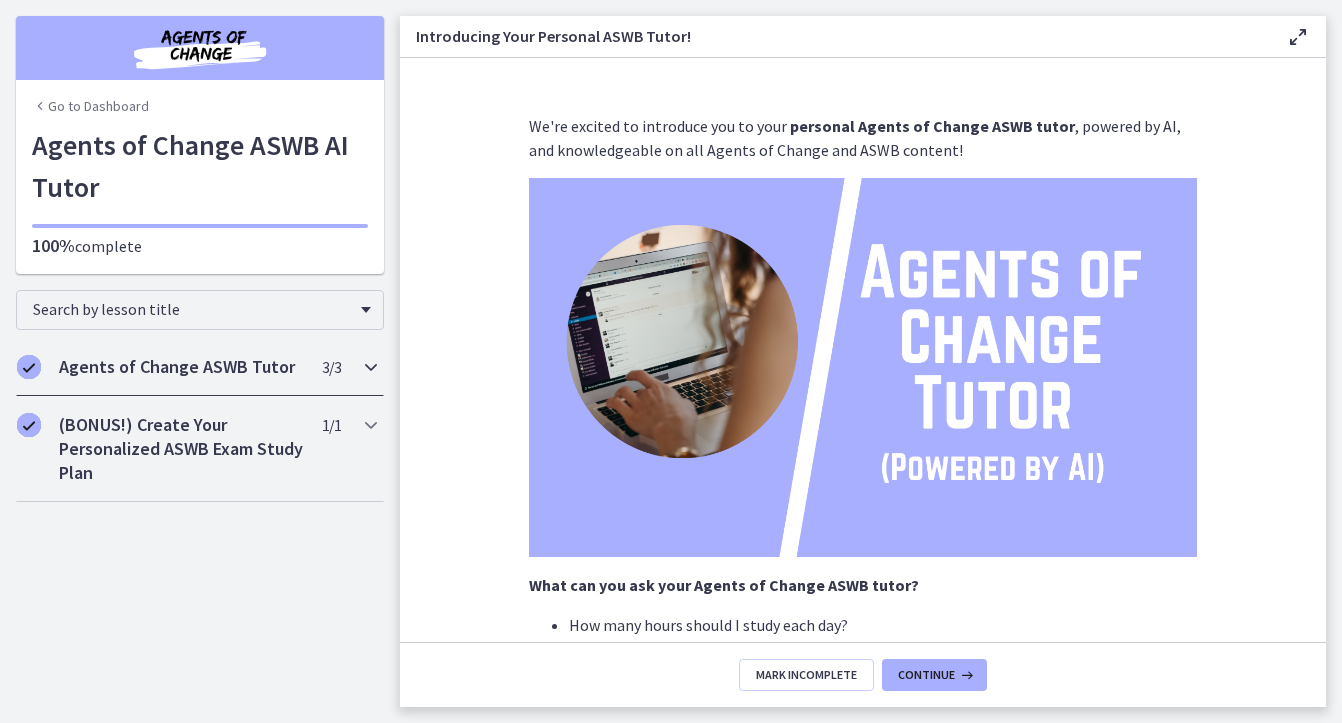 click on "Agents of Change ASWB Tutor" at bounding box center [181, 367] 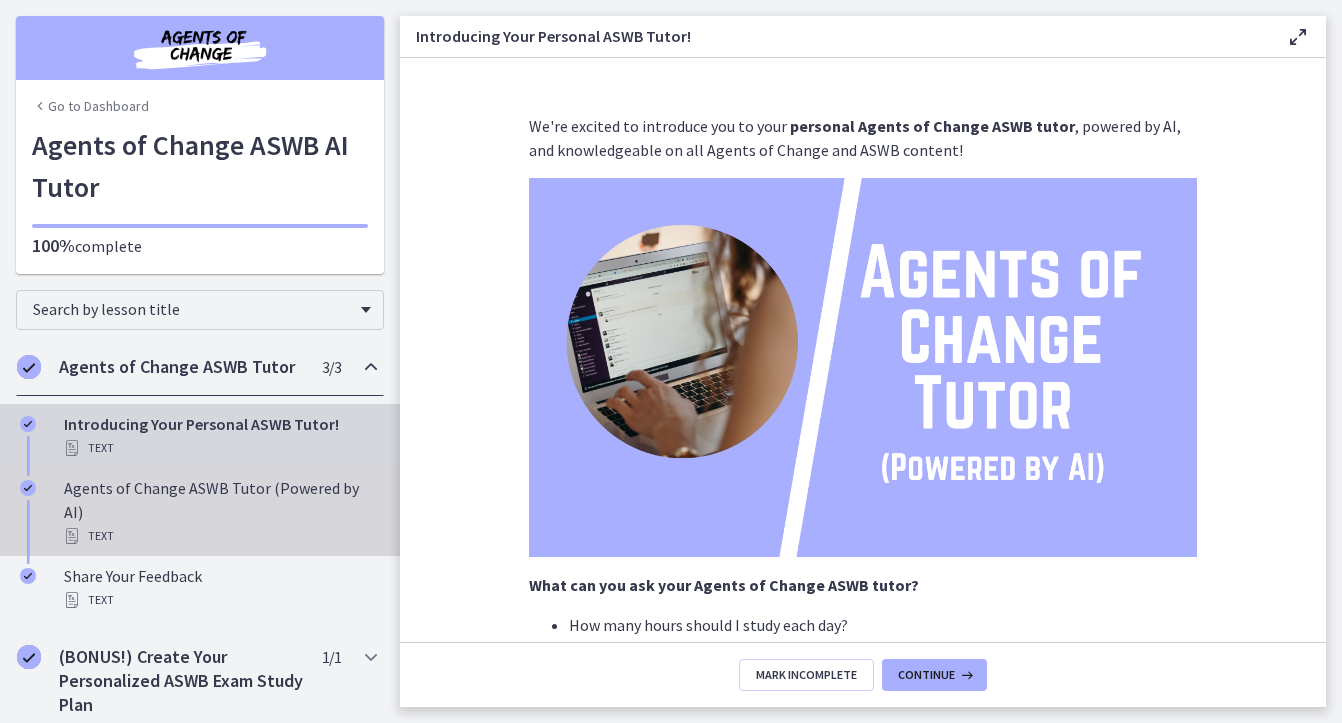 click on "Agents of Change ASWB Tutor (Powered by AI)
Text" at bounding box center [220, 512] 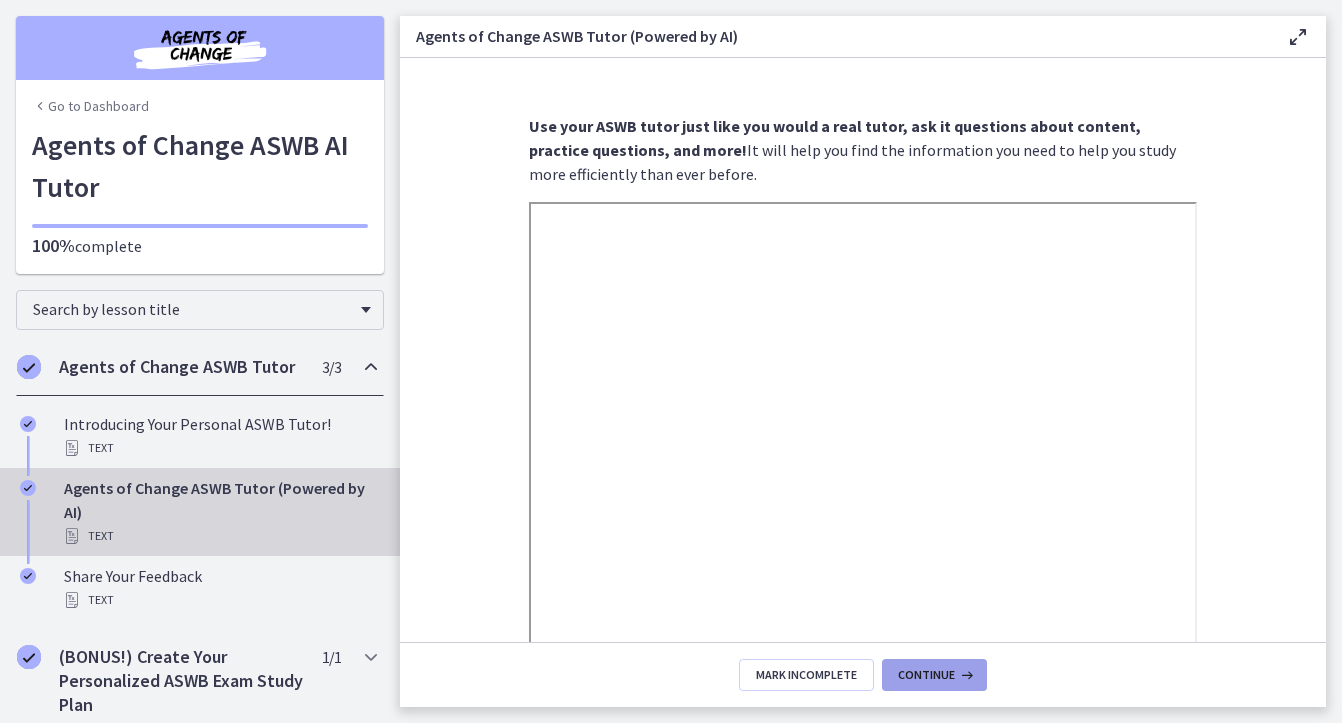 click at bounding box center [965, 675] 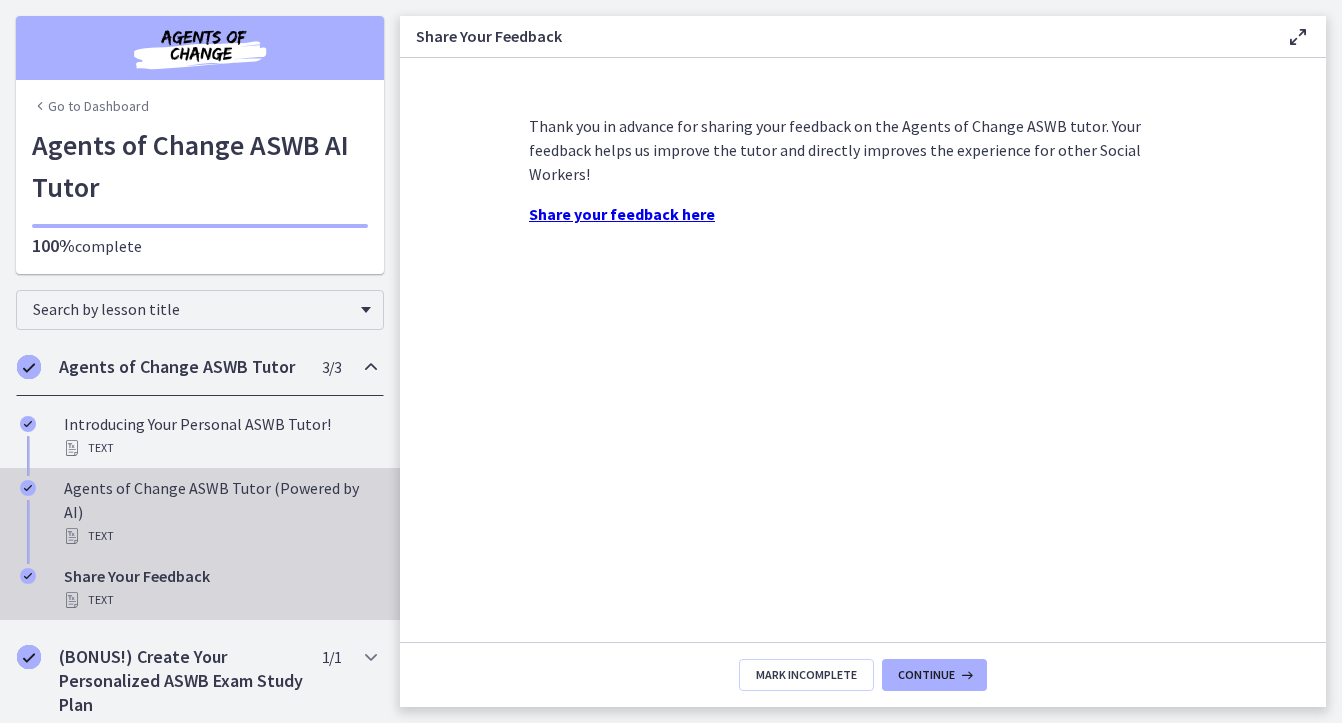click on "Agents of Change ASWB Tutor (Powered by AI)
Text" at bounding box center (220, 512) 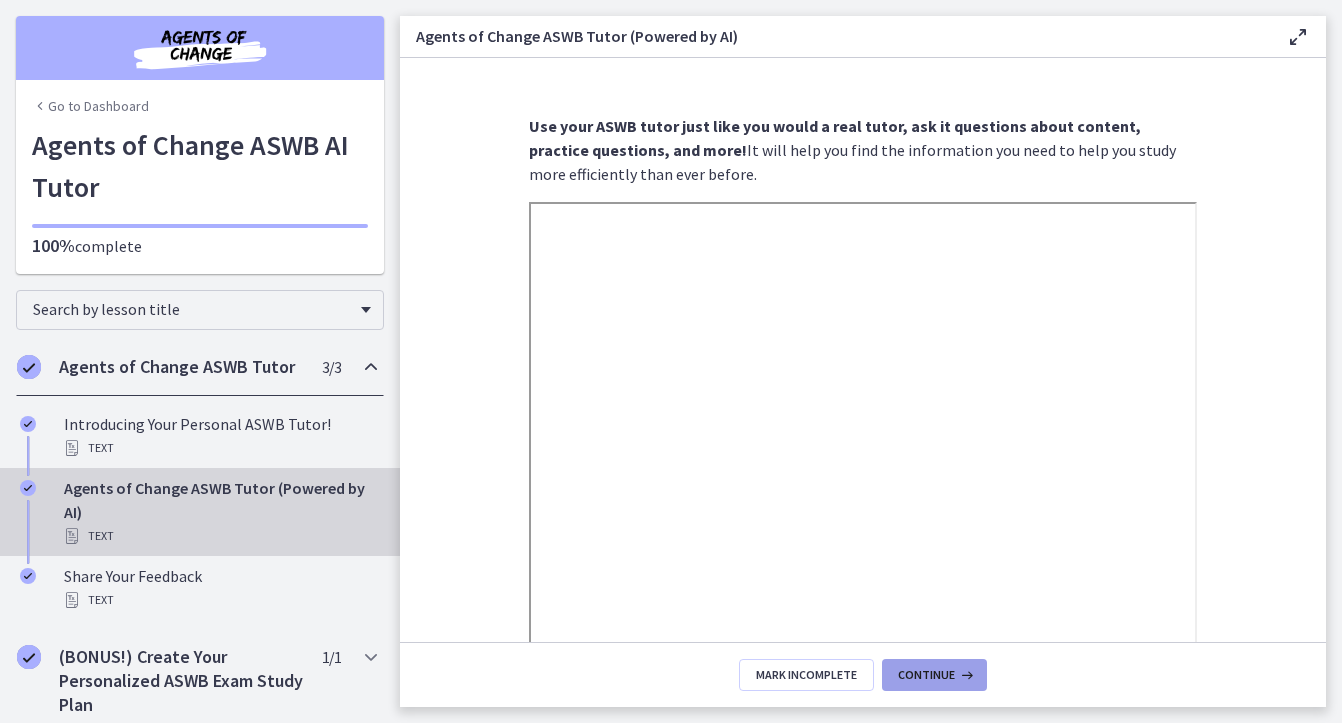 click on "Continue" at bounding box center (926, 675) 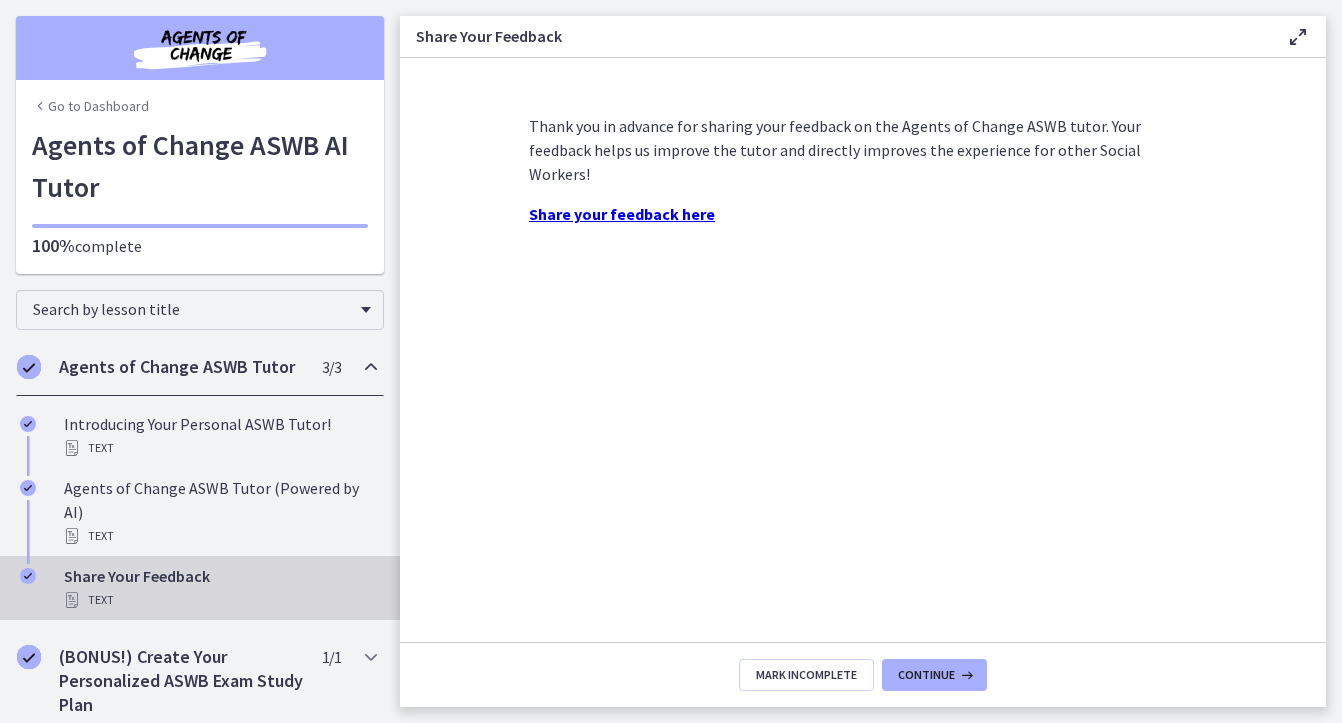 click on "Share your feedback here" at bounding box center [622, 214] 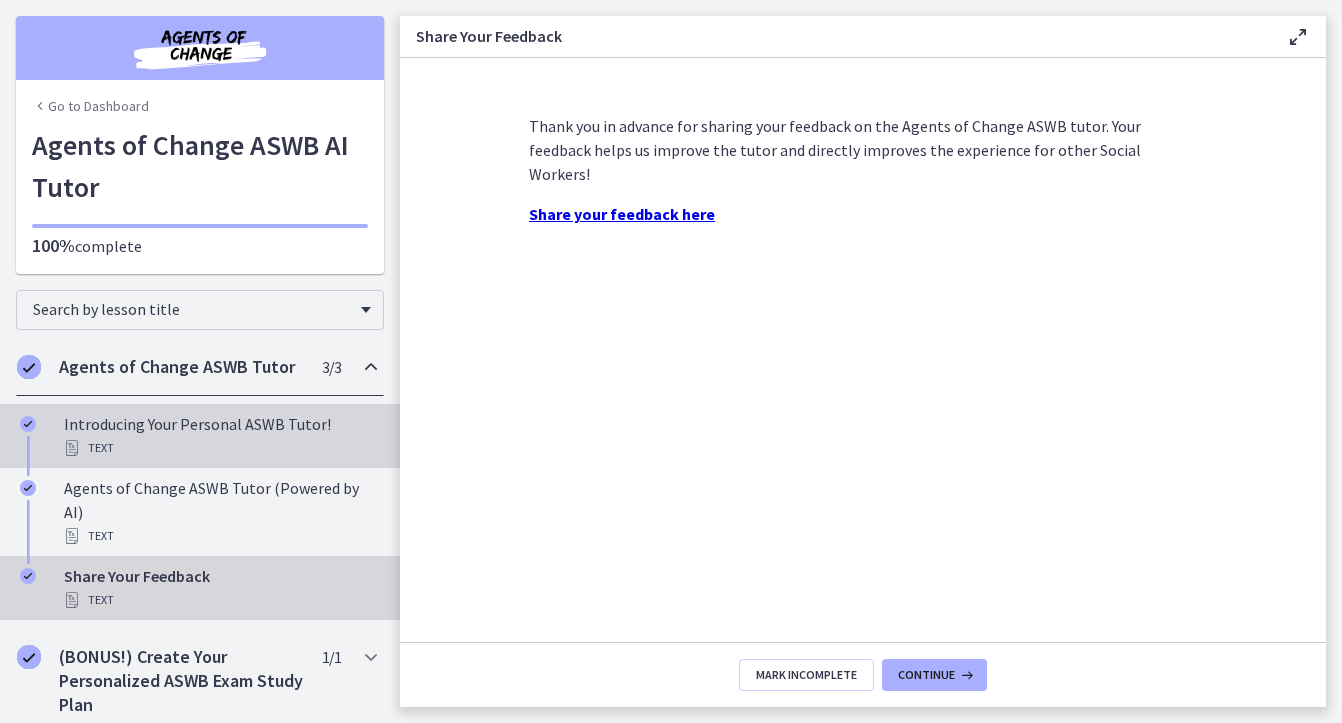 click on "Introducing Your Personal ASWB Tutor!
Text" at bounding box center [220, 436] 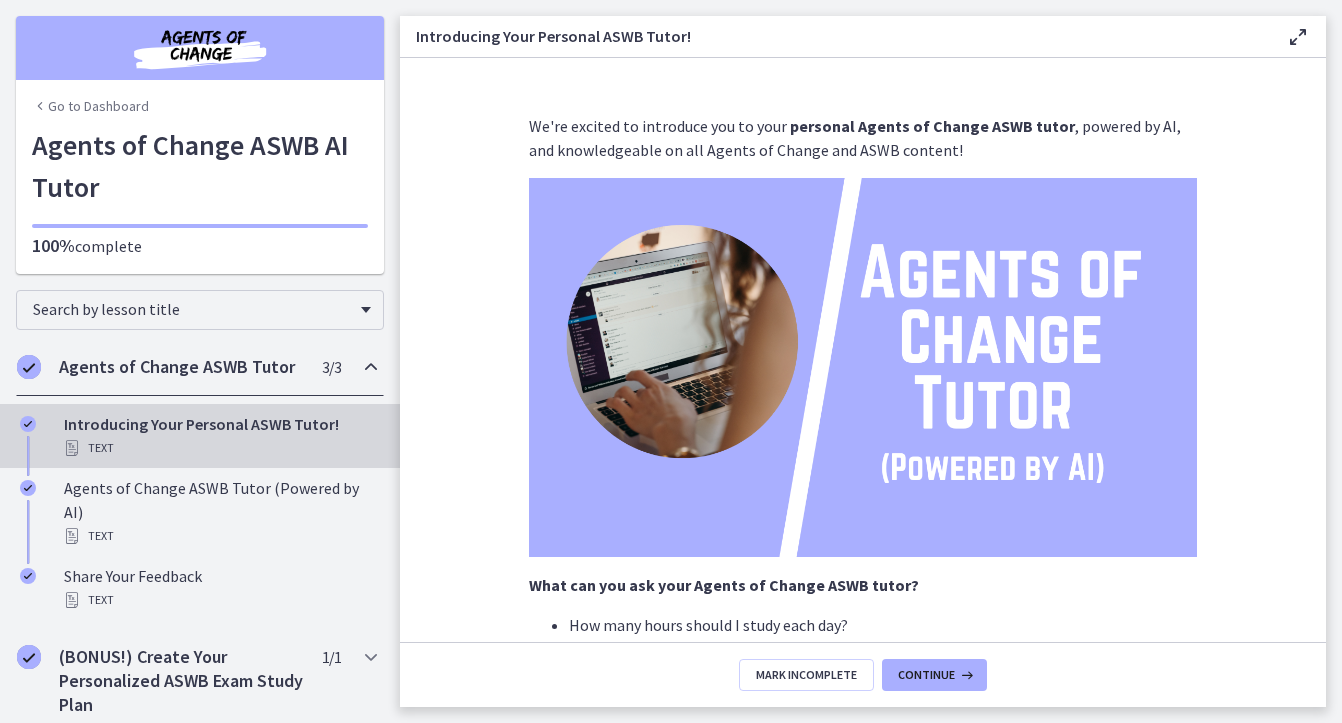 scroll, scrollTop: 339, scrollLeft: 0, axis: vertical 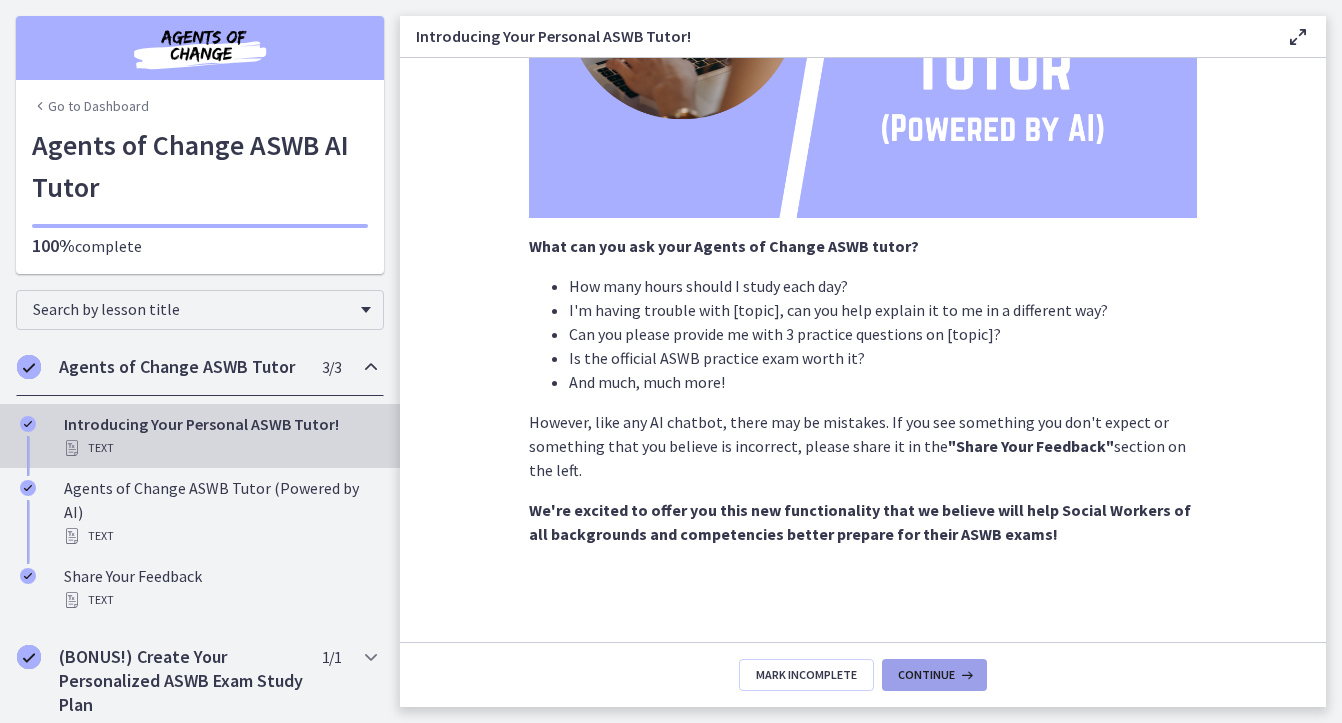 click on "Continue" at bounding box center [934, 675] 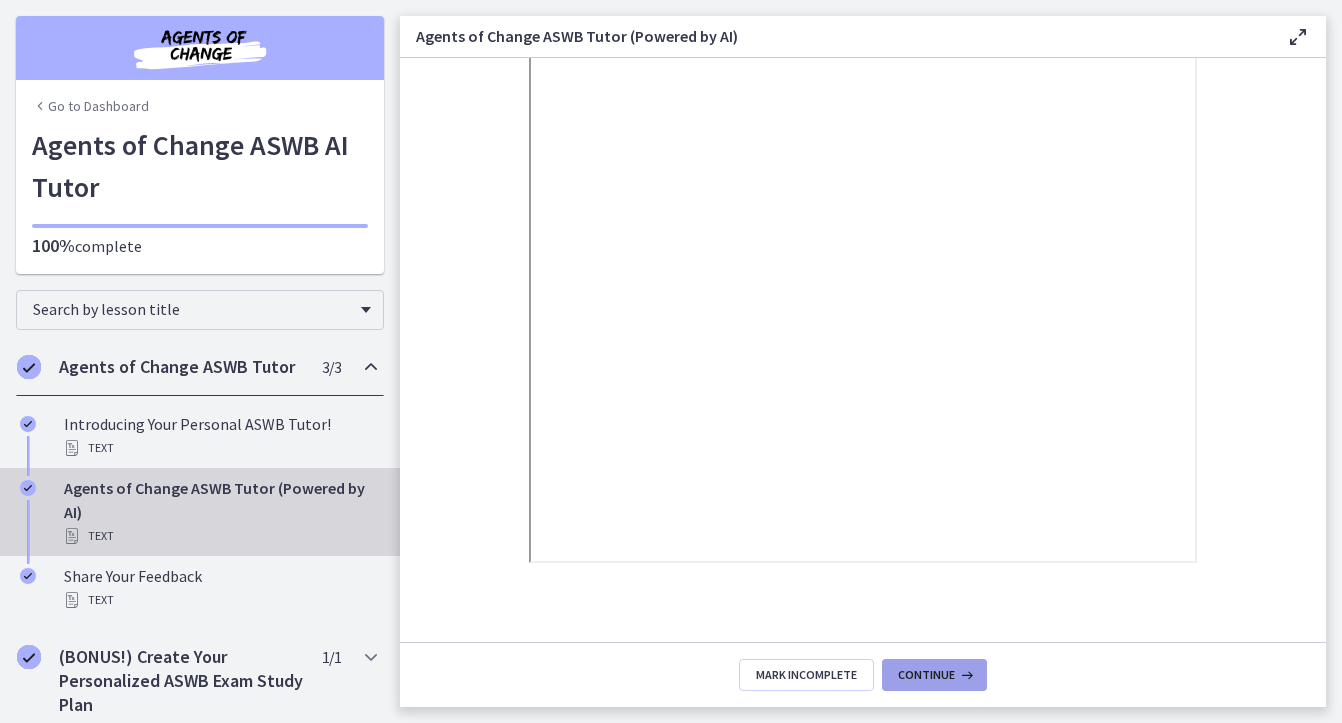 scroll, scrollTop: 0, scrollLeft: 0, axis: both 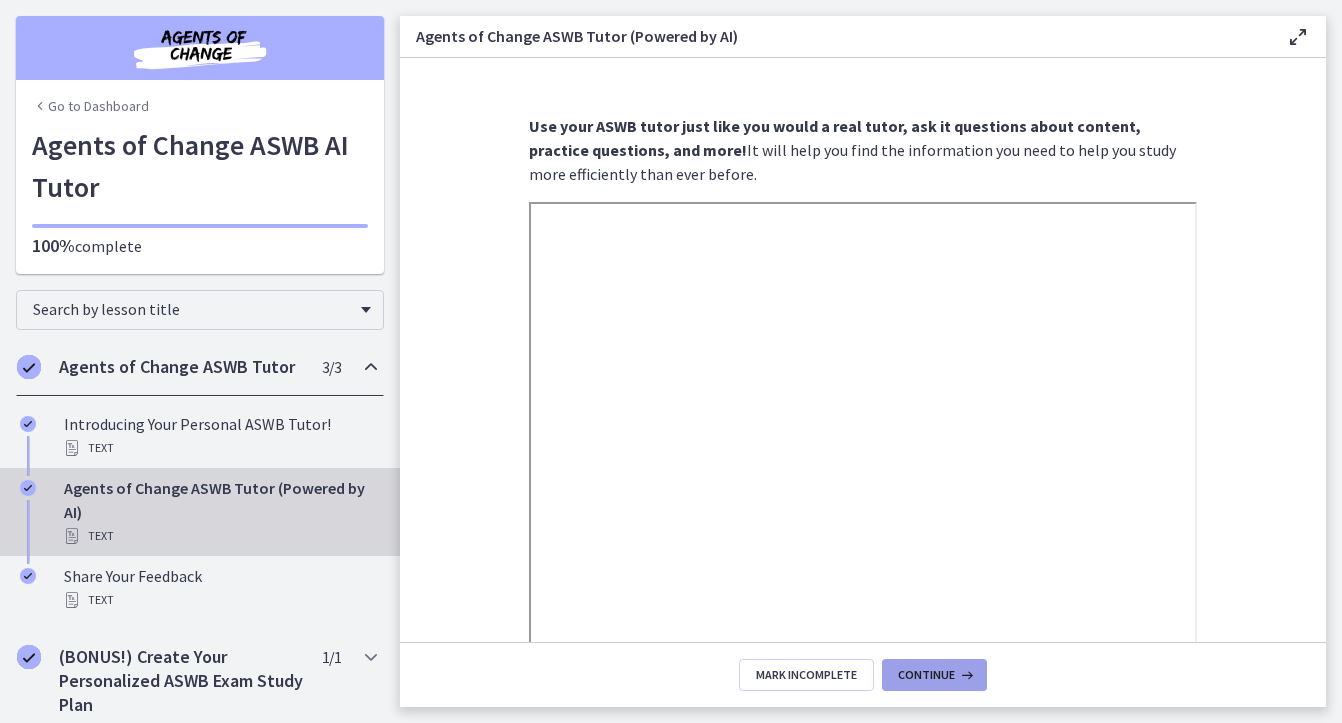 click on "Continue" at bounding box center (926, 675) 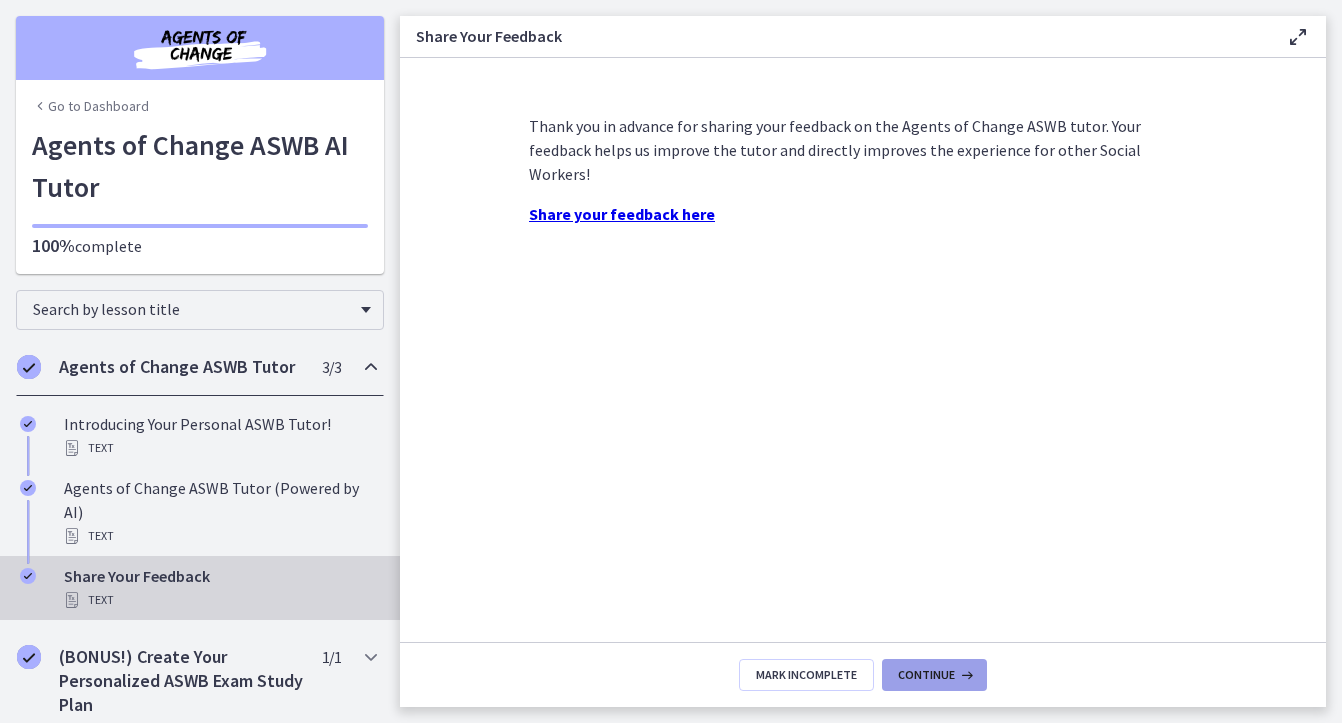 click on "Continue" at bounding box center [934, 675] 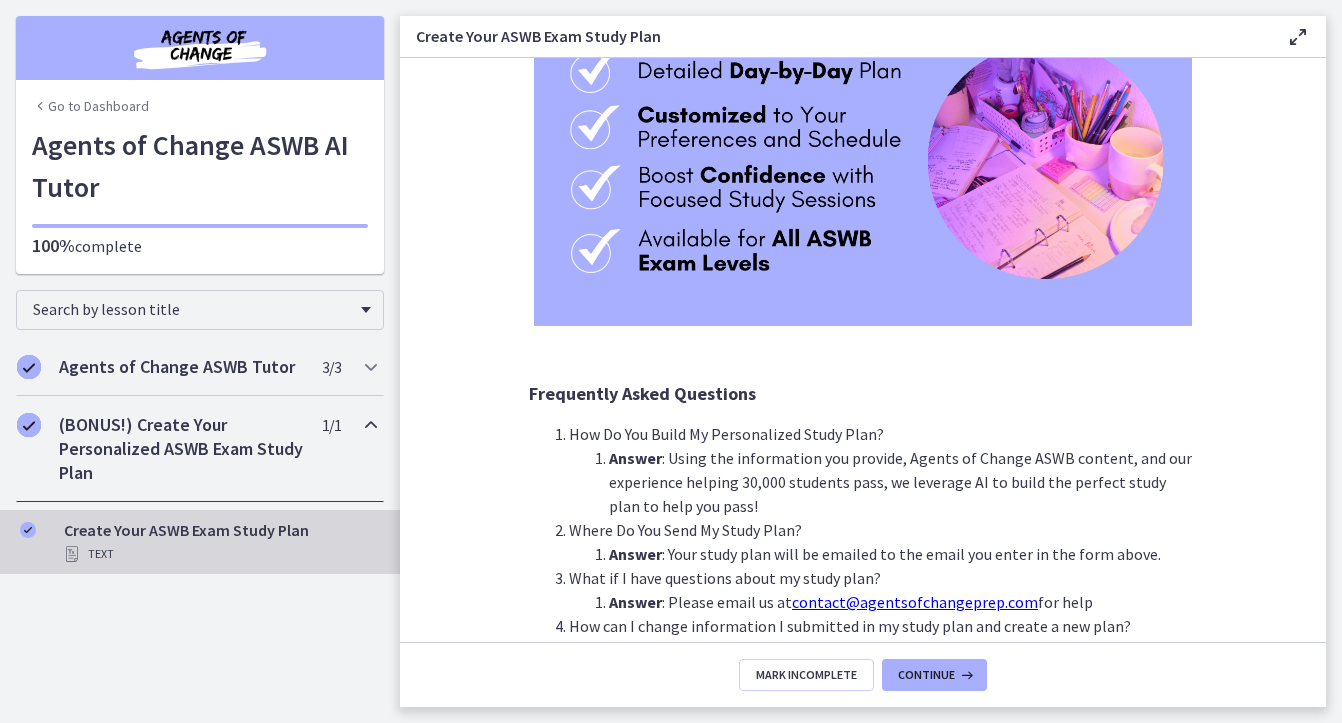 scroll, scrollTop: 379, scrollLeft: 0, axis: vertical 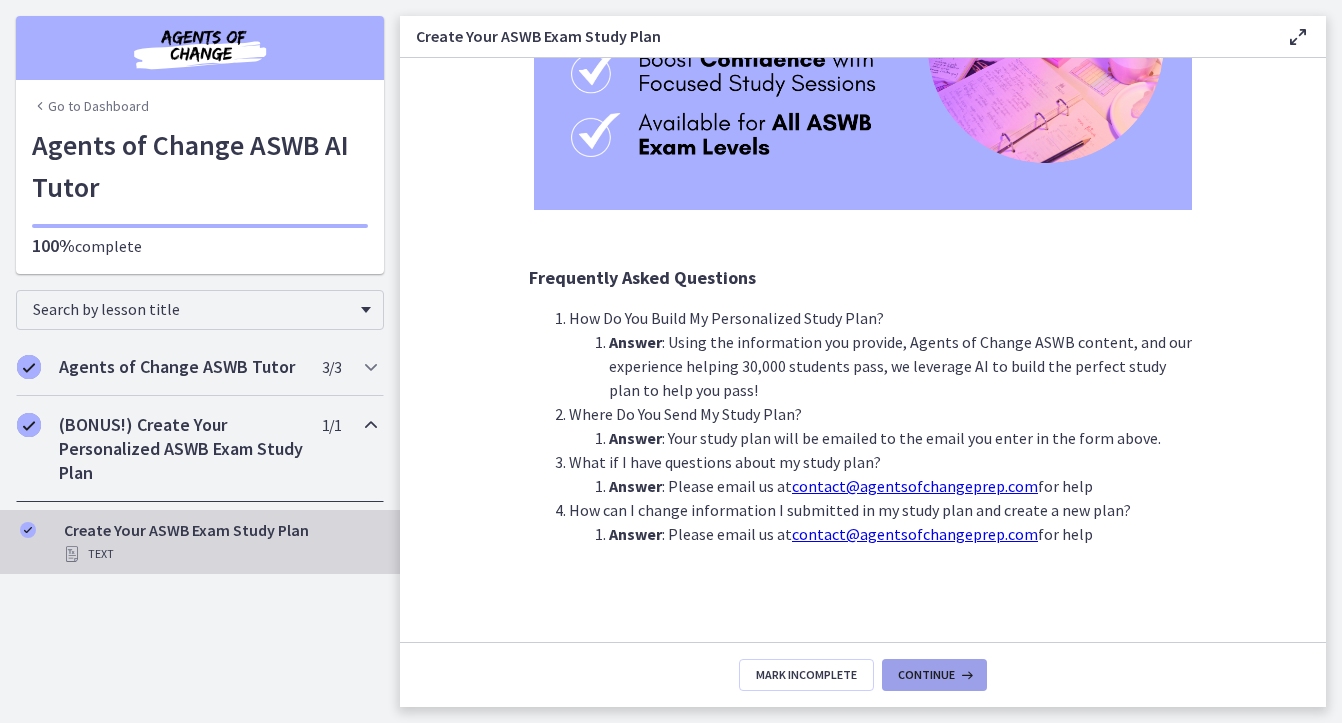 click on "Continue" at bounding box center (926, 675) 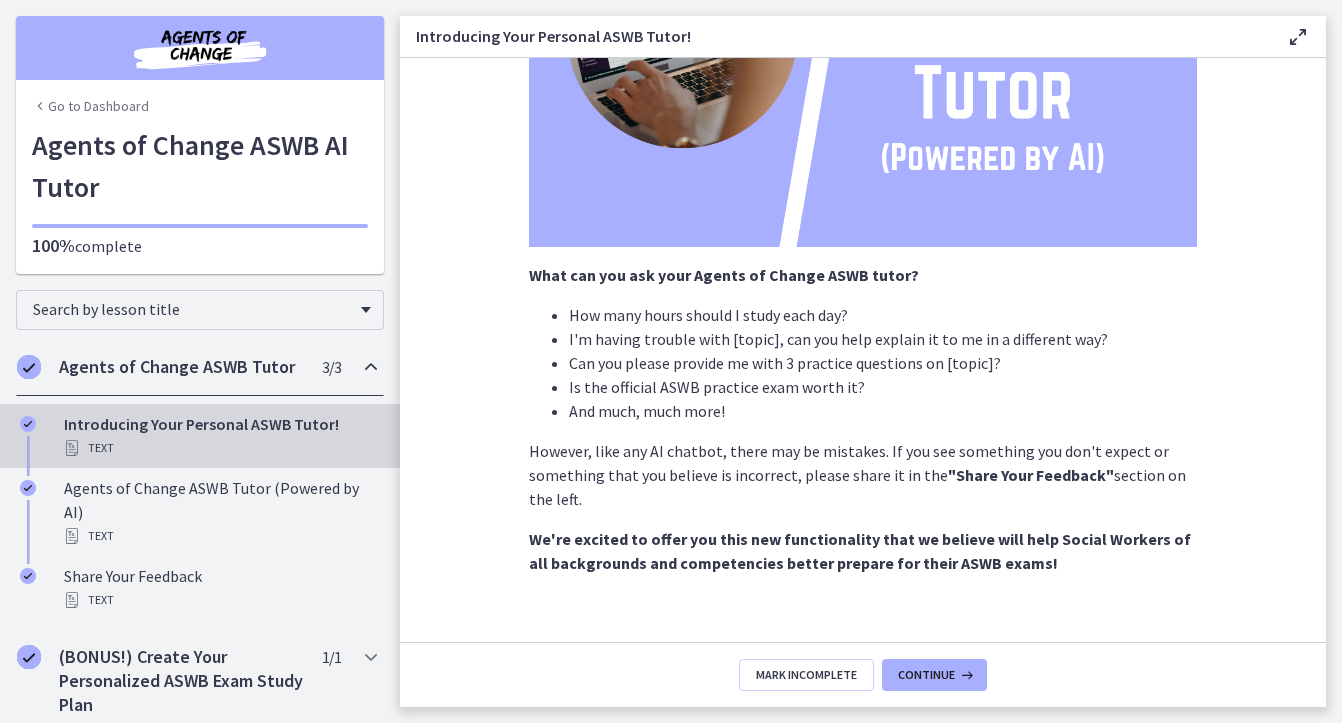 scroll, scrollTop: 339, scrollLeft: 0, axis: vertical 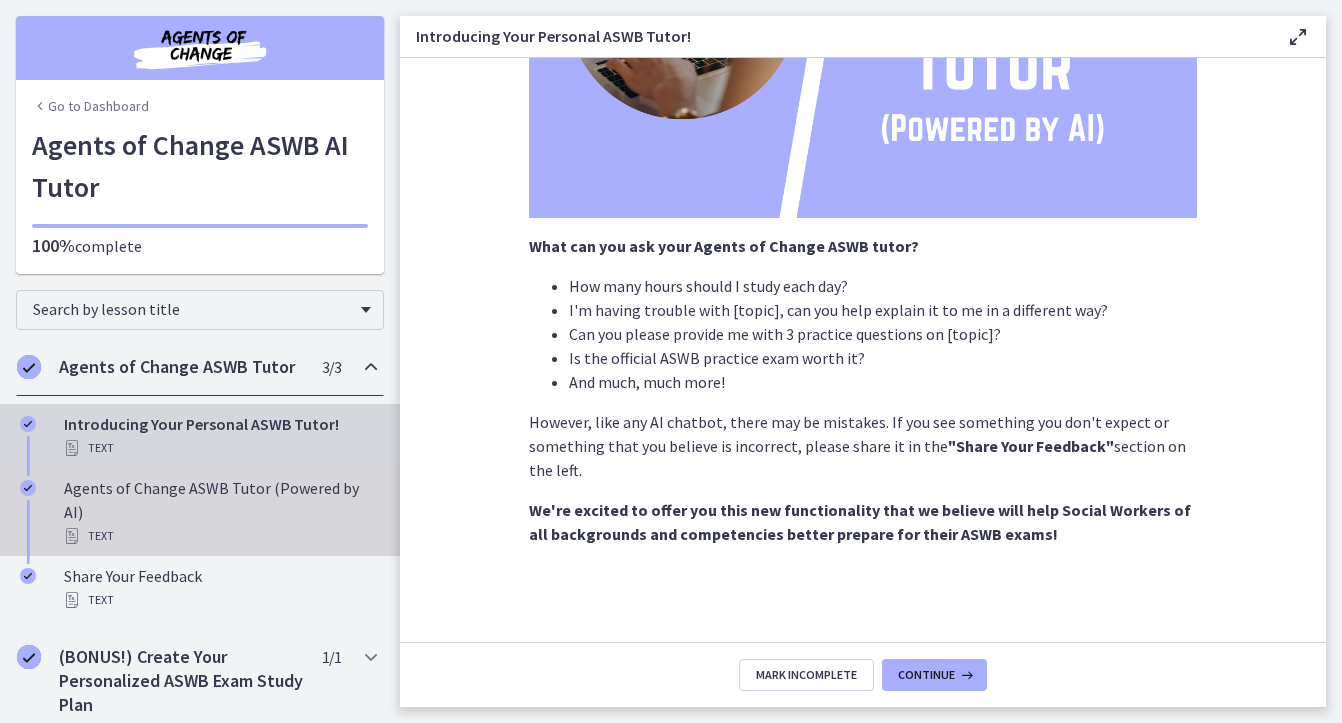 click on "Agents of Change ASWB Tutor (Powered by AI)
Text" at bounding box center (220, 512) 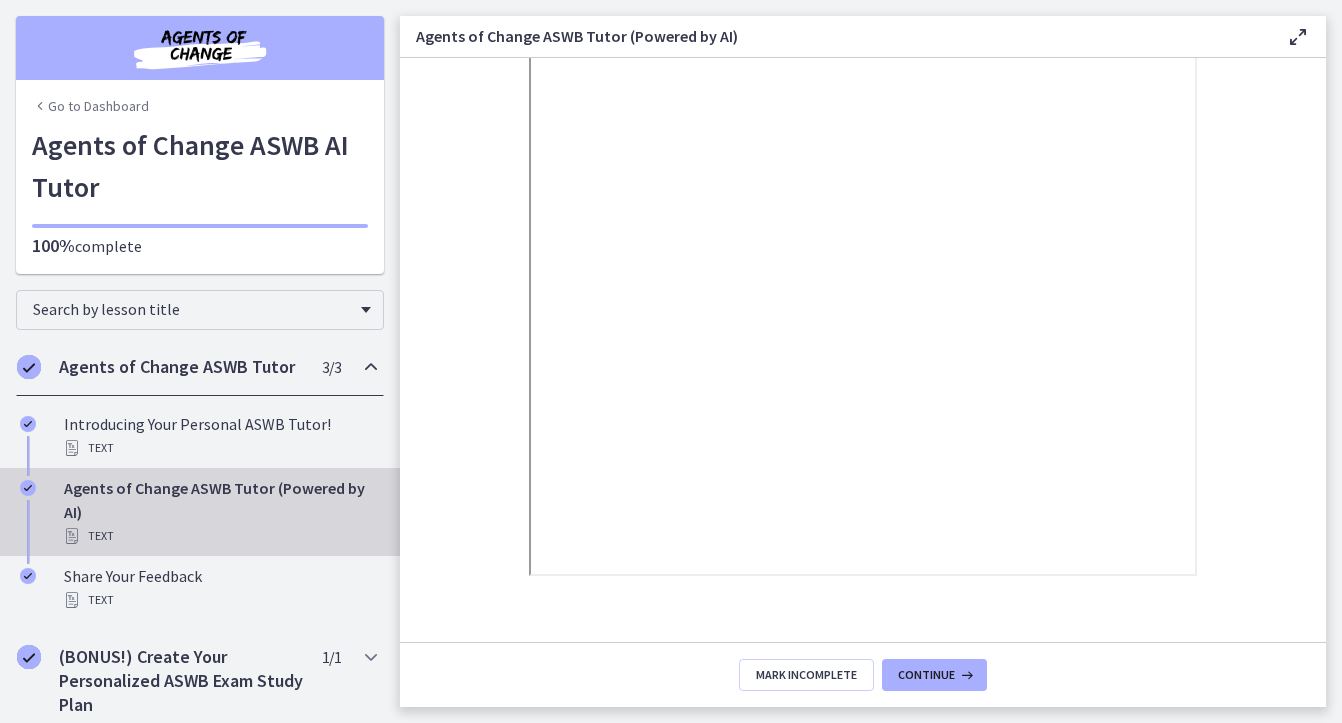 scroll, scrollTop: 362, scrollLeft: 0, axis: vertical 